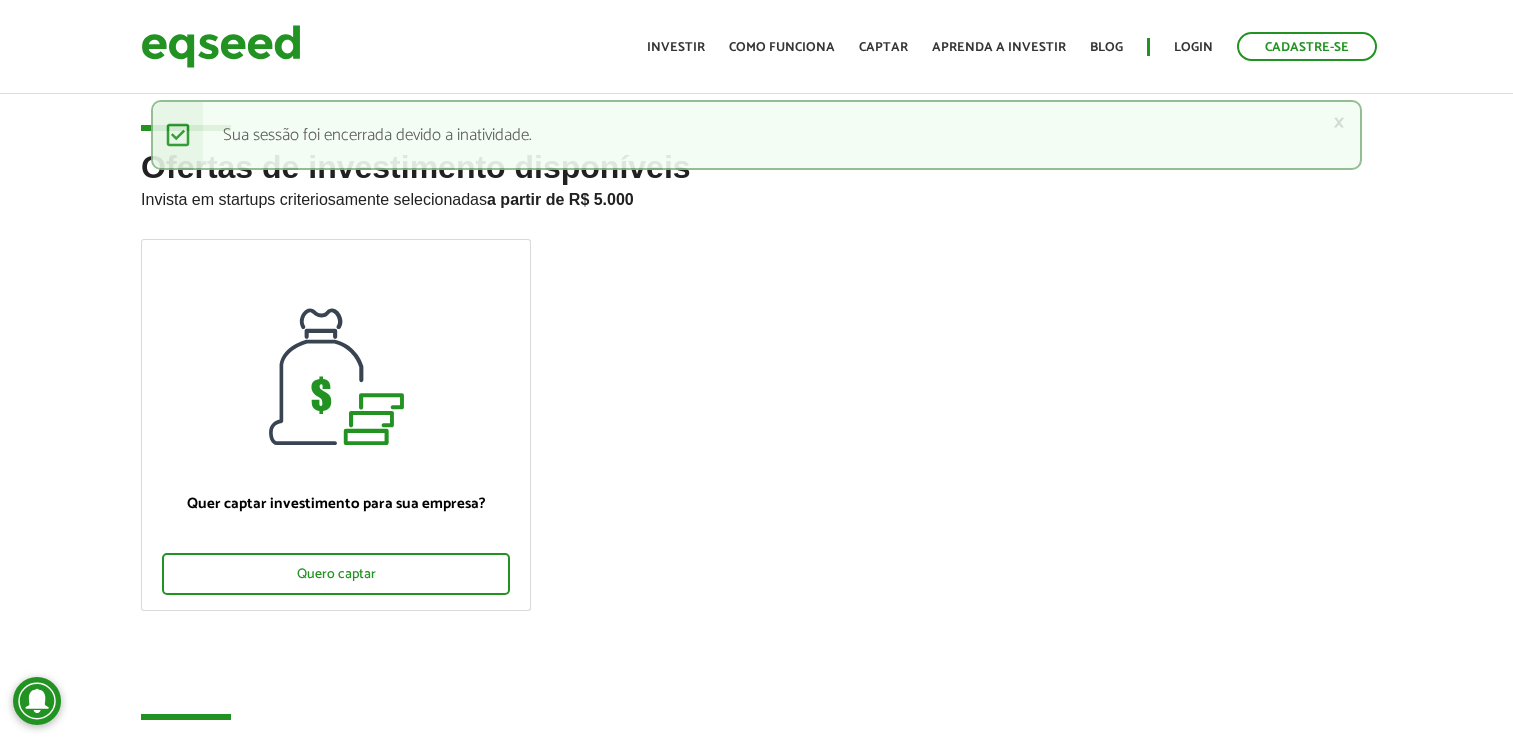 scroll, scrollTop: 0, scrollLeft: 0, axis: both 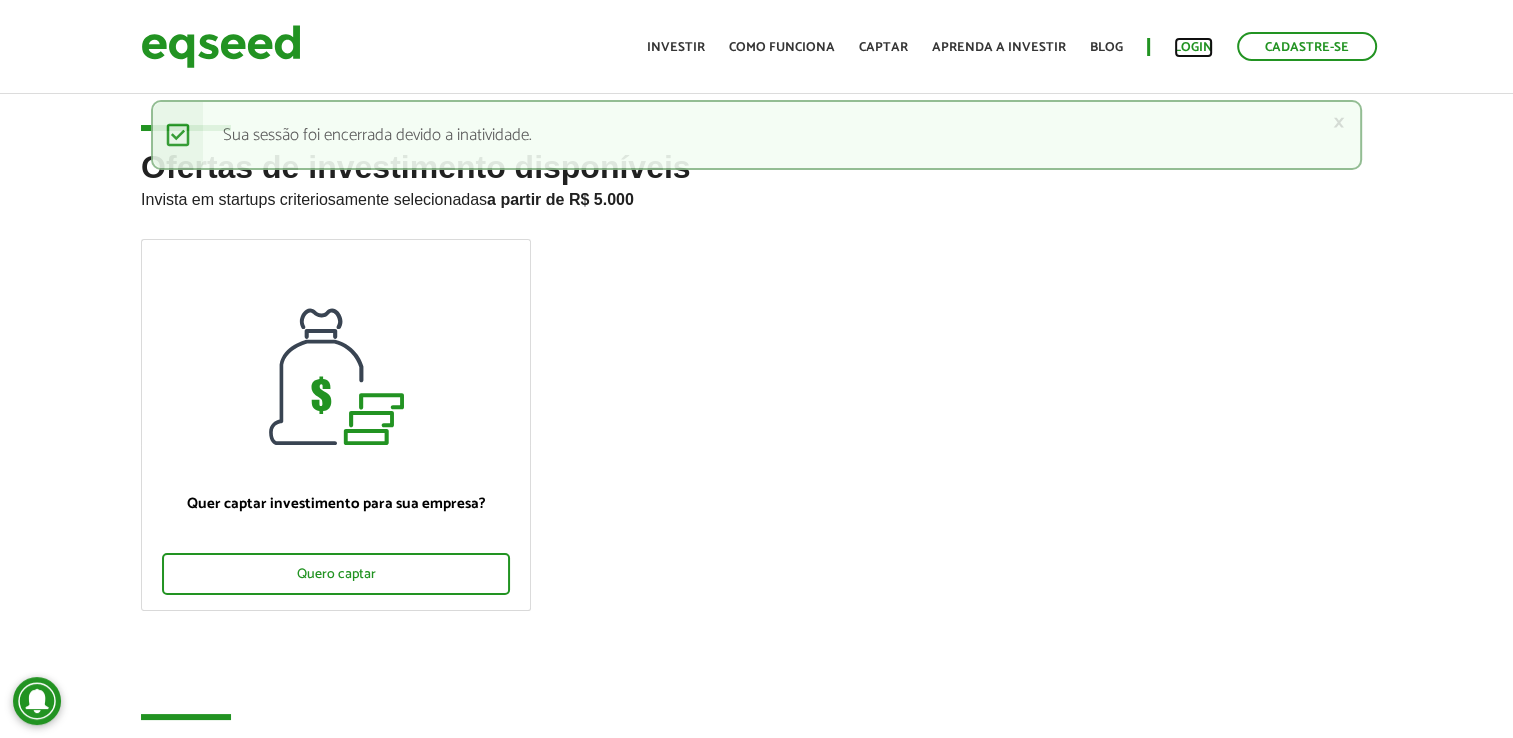 click on "Login" at bounding box center [1193, 47] 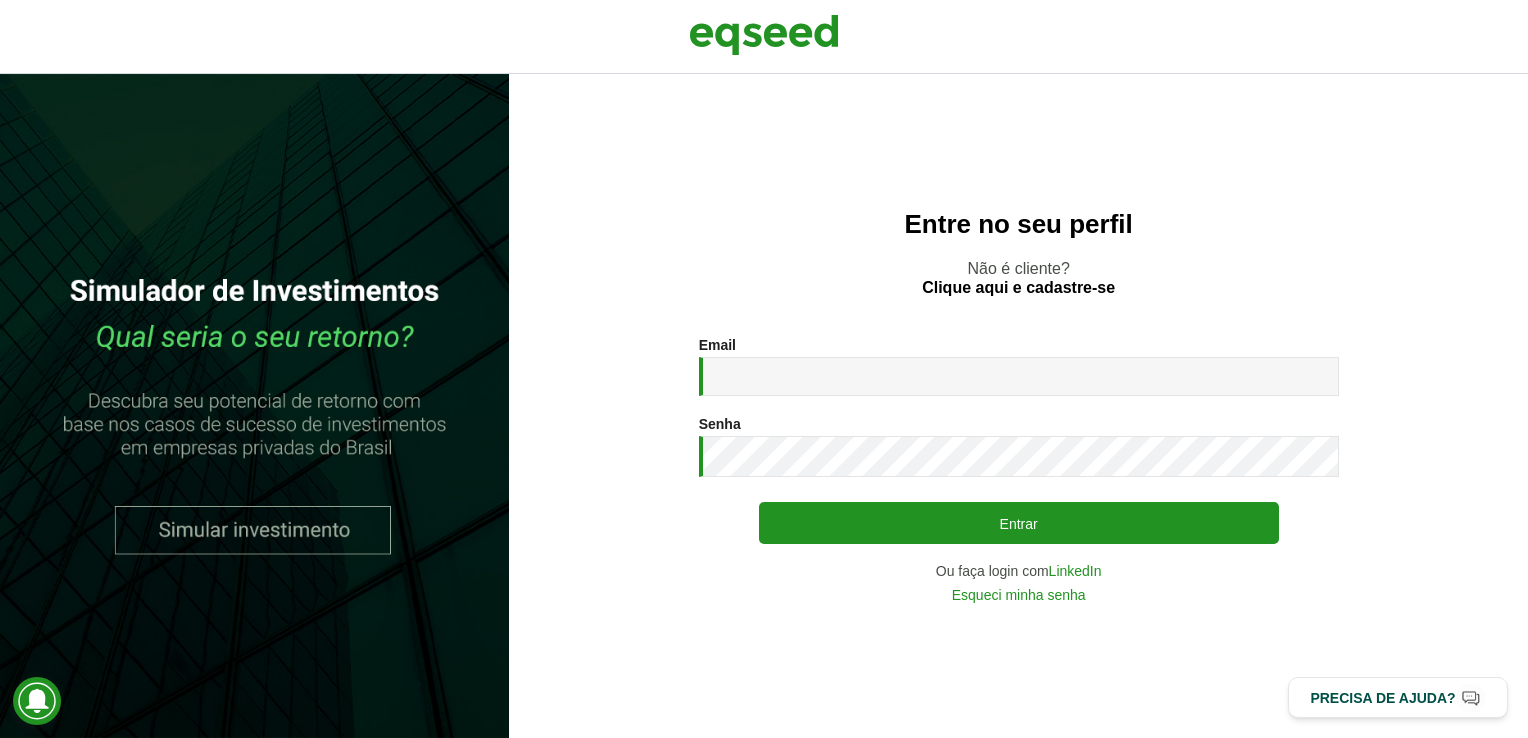 scroll, scrollTop: 0, scrollLeft: 0, axis: both 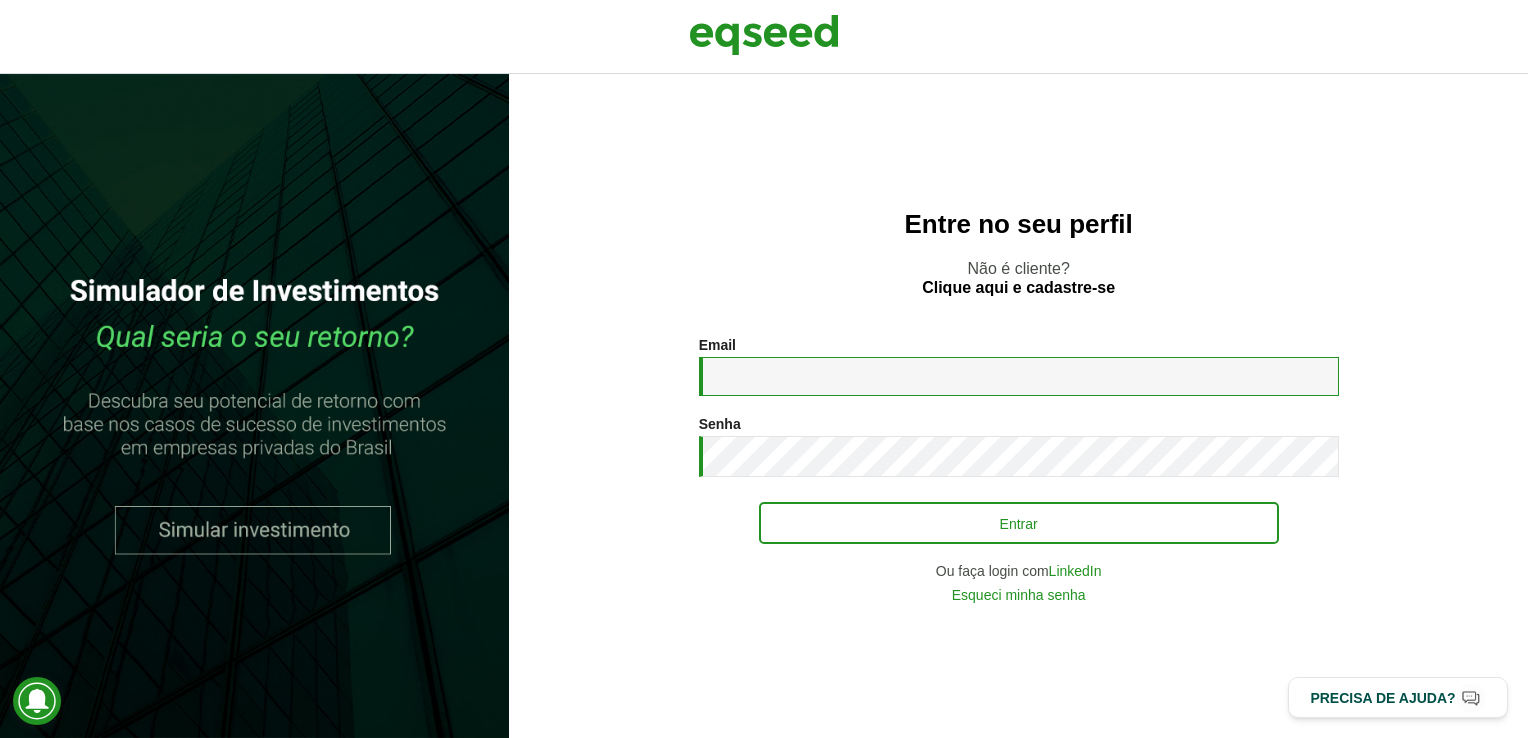 type on "**********" 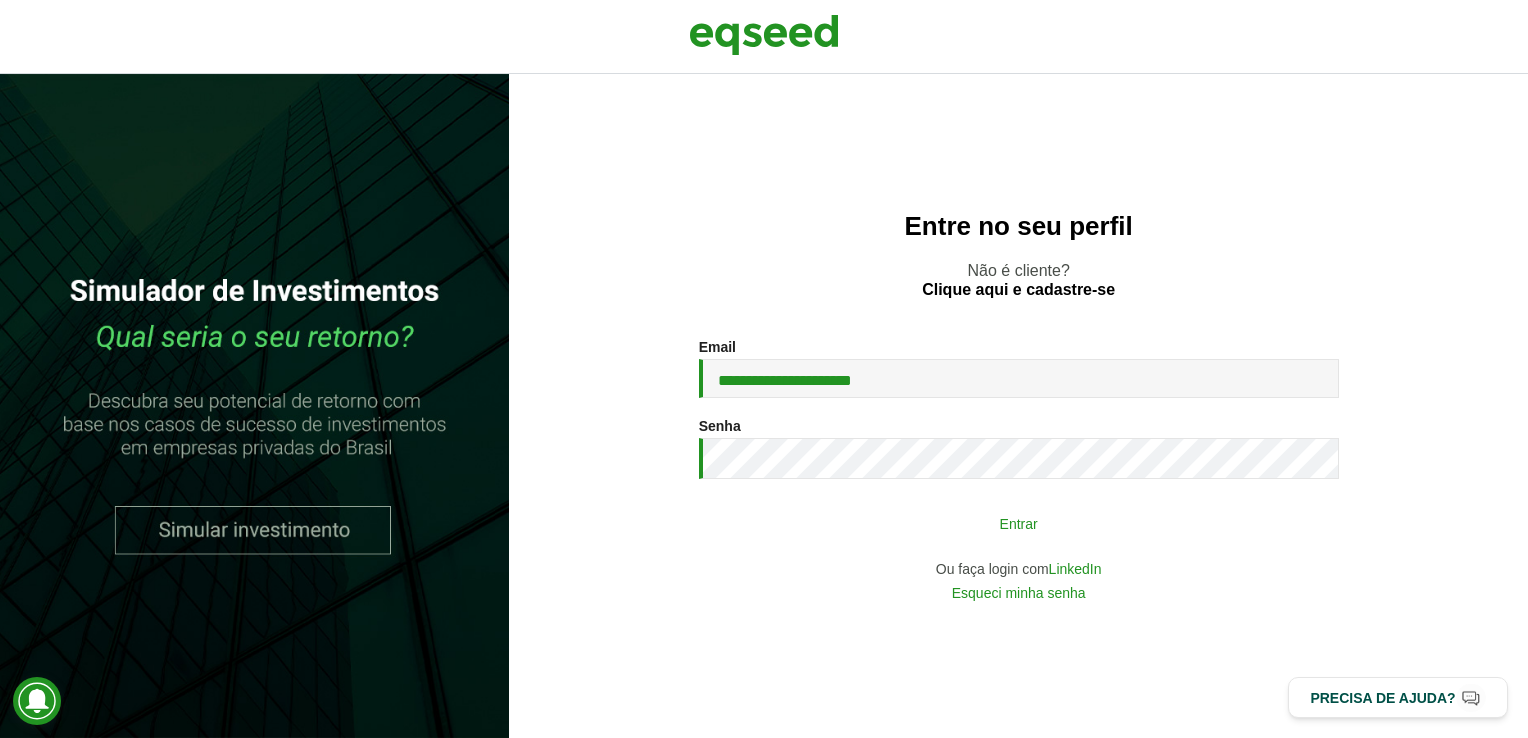 click on "Entrar" at bounding box center (1019, 523) 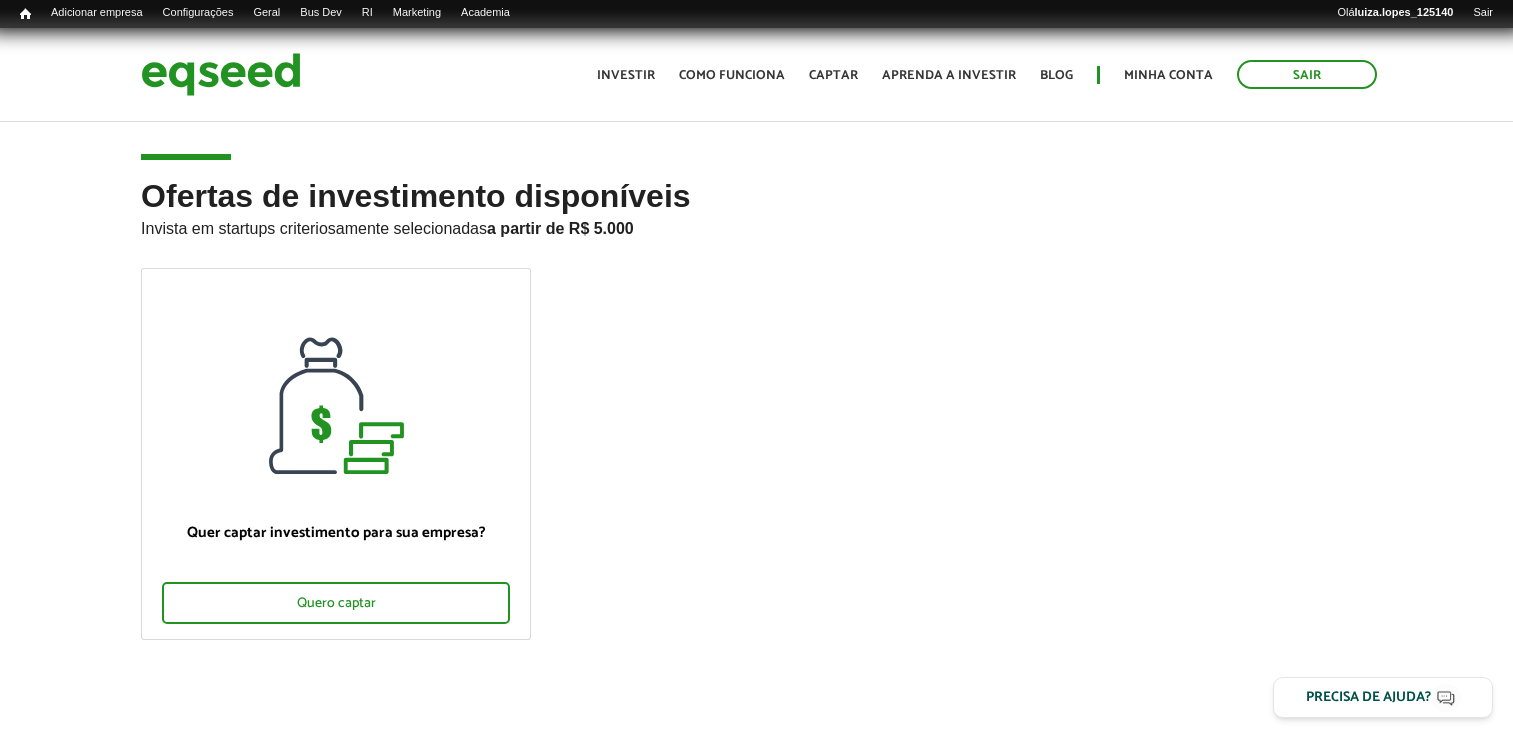 scroll, scrollTop: 0, scrollLeft: 0, axis: both 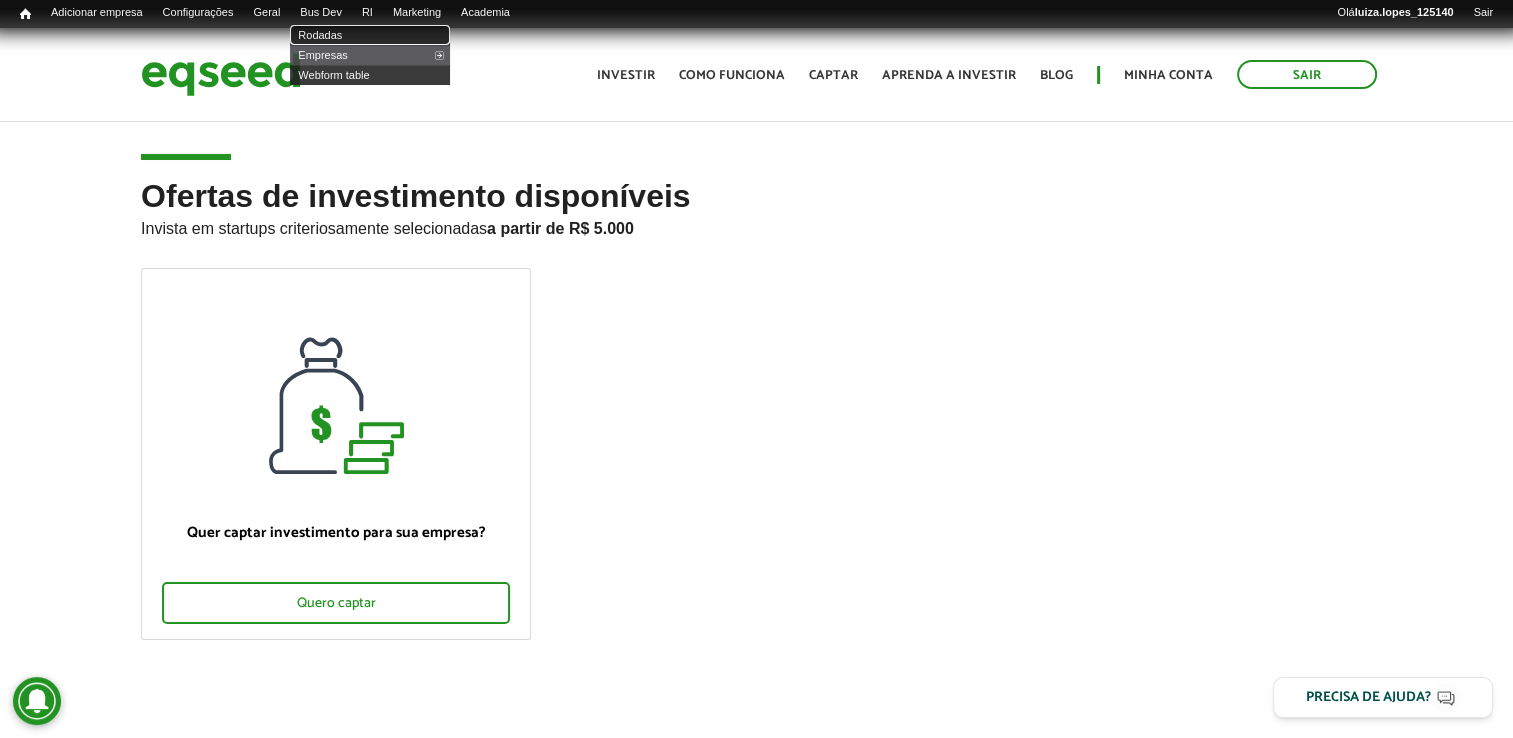 click on "Rodadas" at bounding box center [370, 35] 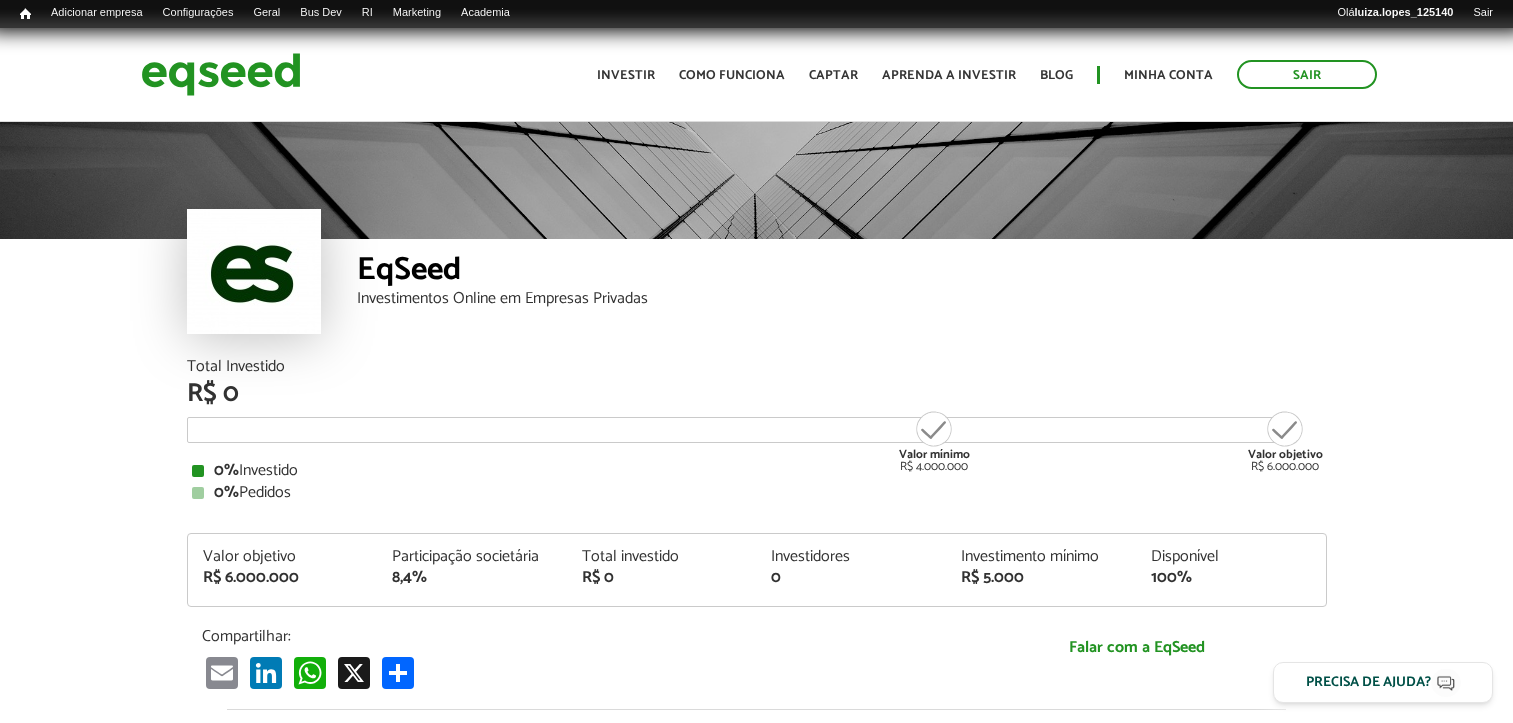 scroll, scrollTop: 0, scrollLeft: 0, axis: both 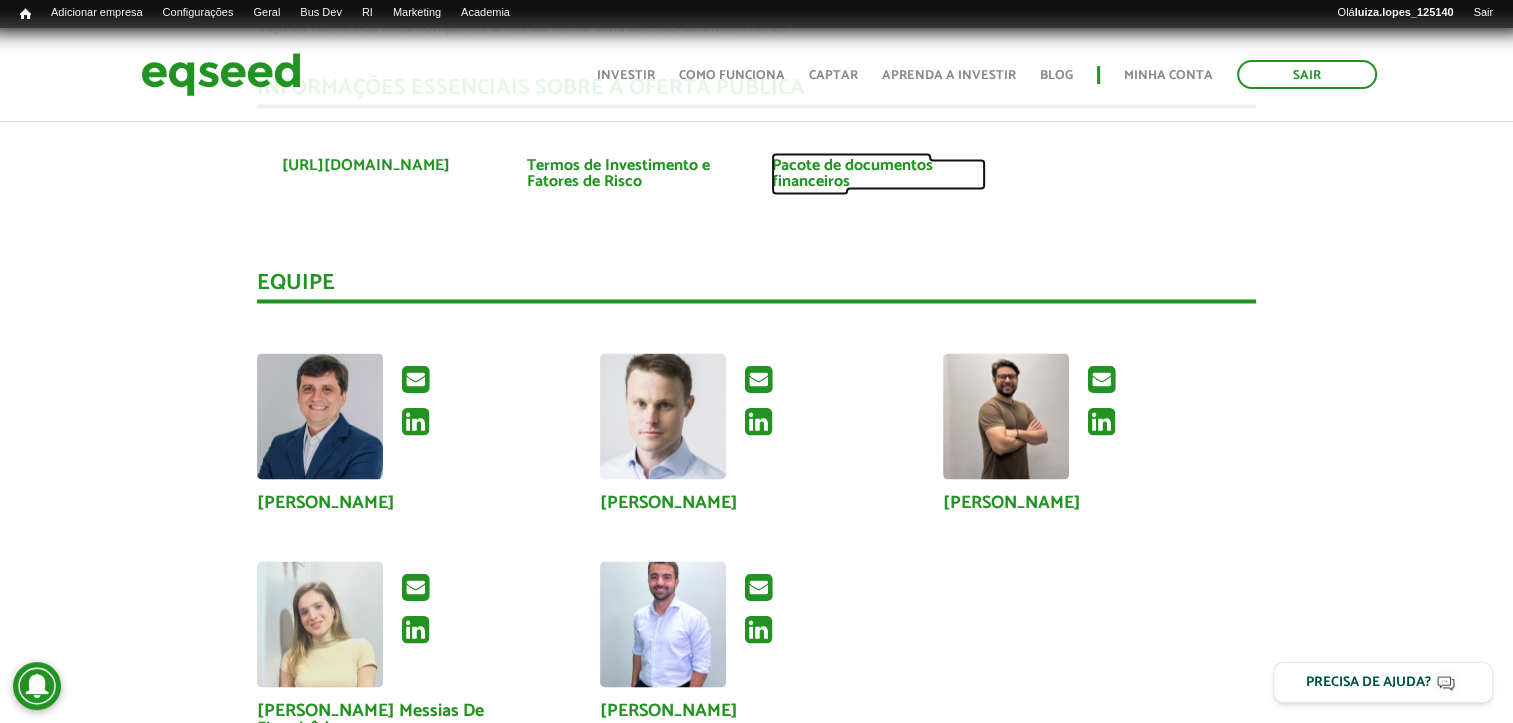 click on "Pacote de documentos financeiros" at bounding box center [878, 174] 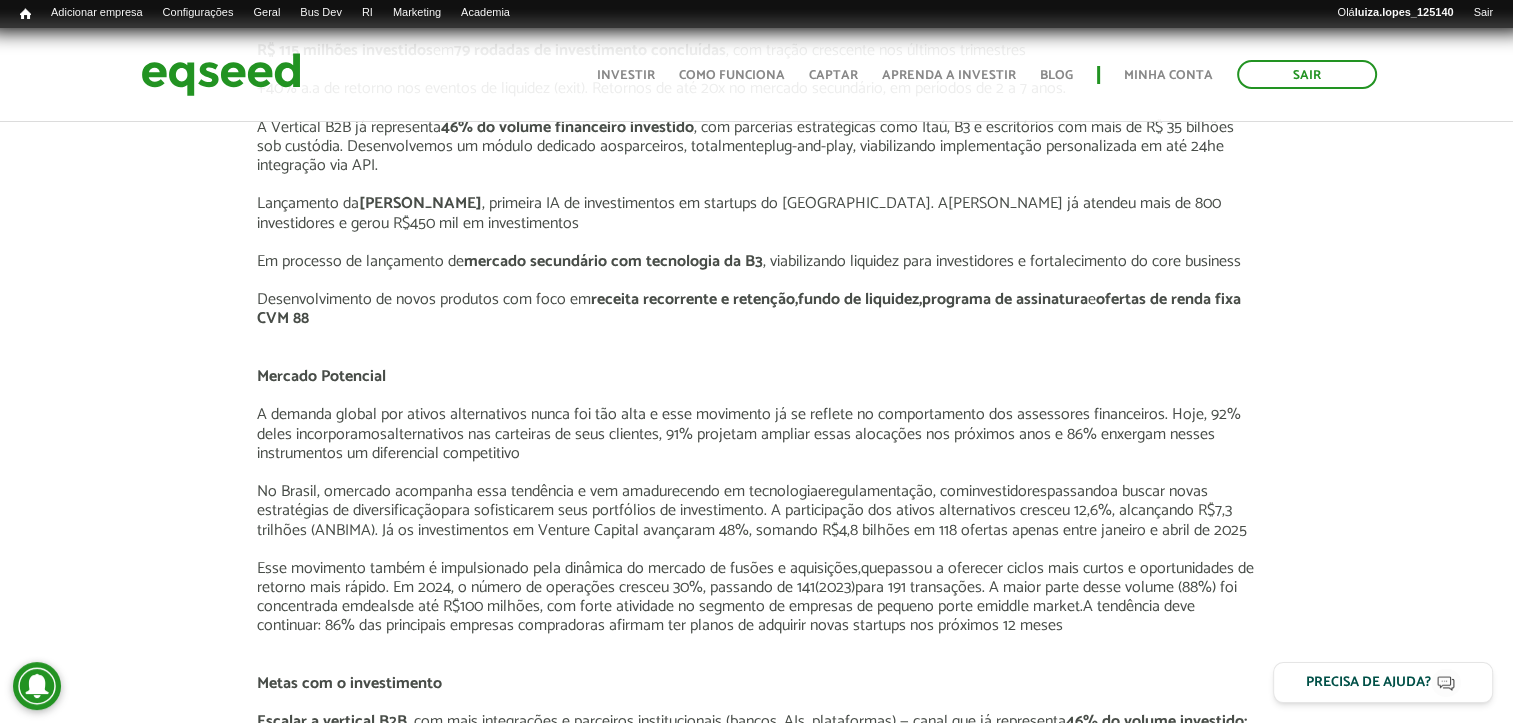 scroll, scrollTop: 1300, scrollLeft: 0, axis: vertical 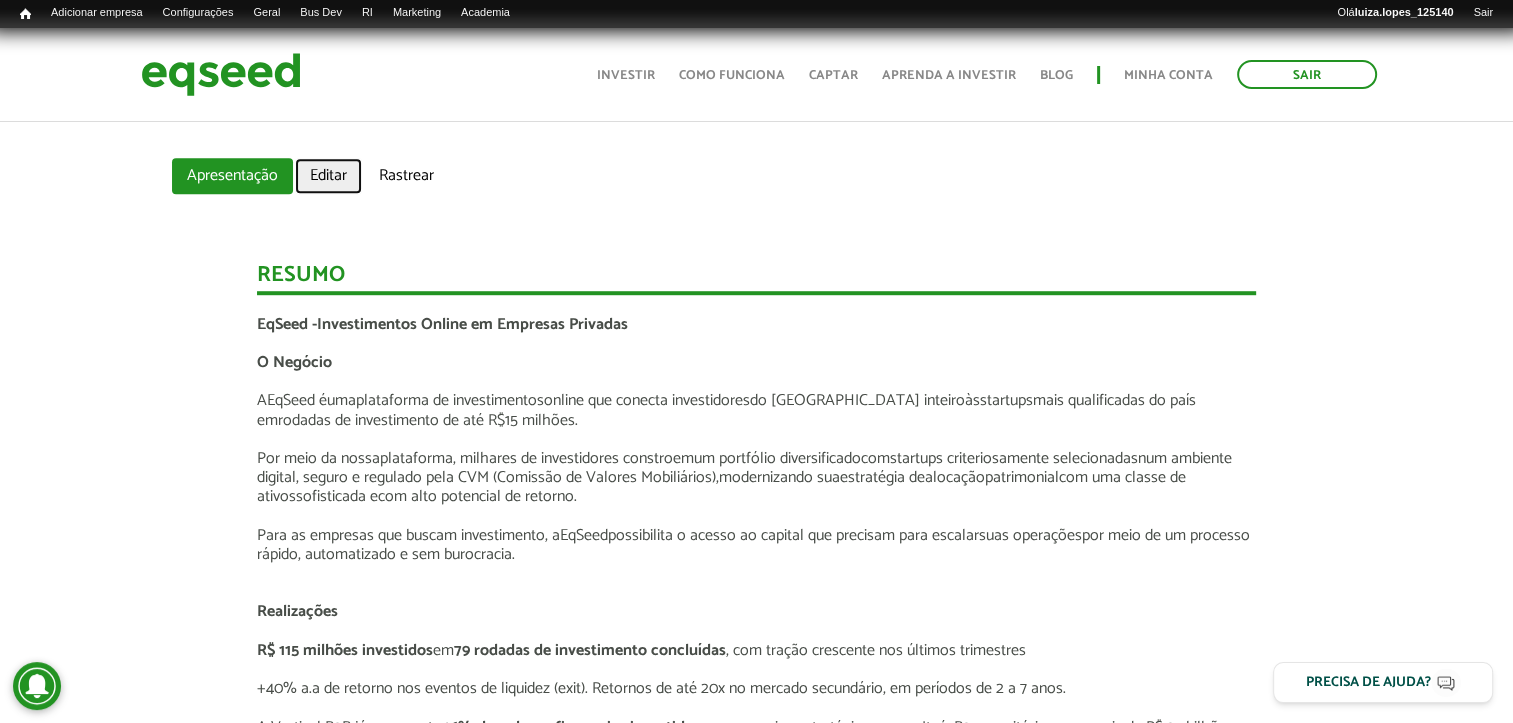 click on "Editar" at bounding box center [328, 176] 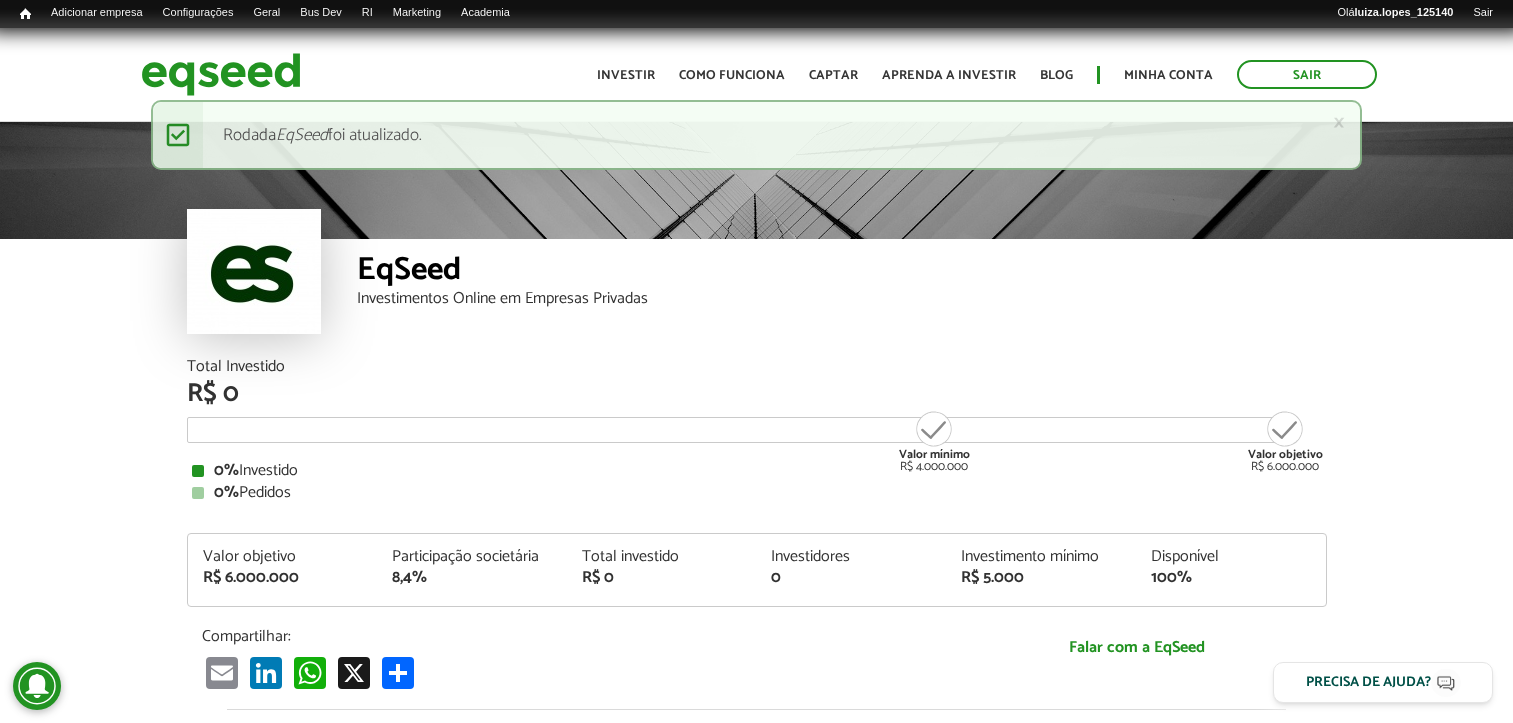 scroll, scrollTop: 0, scrollLeft: 0, axis: both 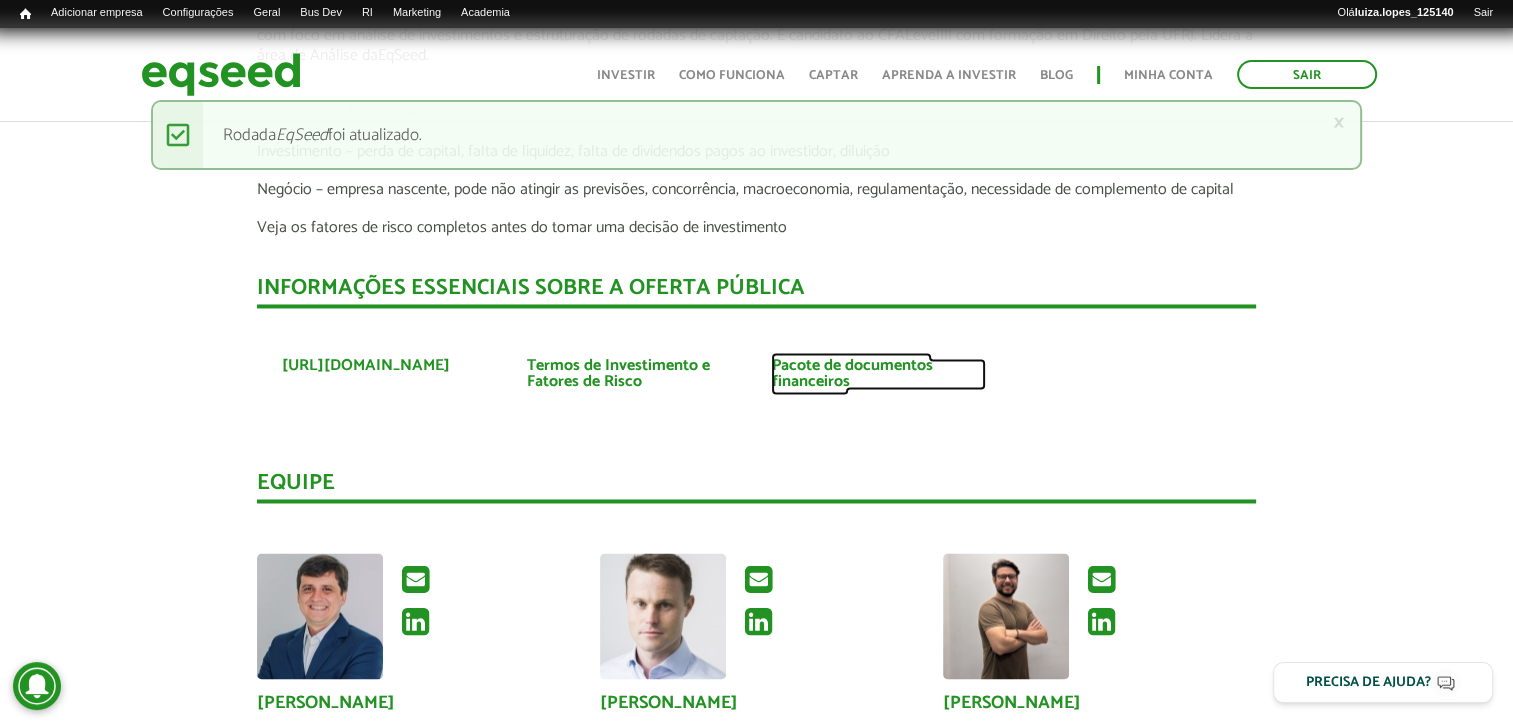click on "Pacote de documentos financeiros" at bounding box center (878, 374) 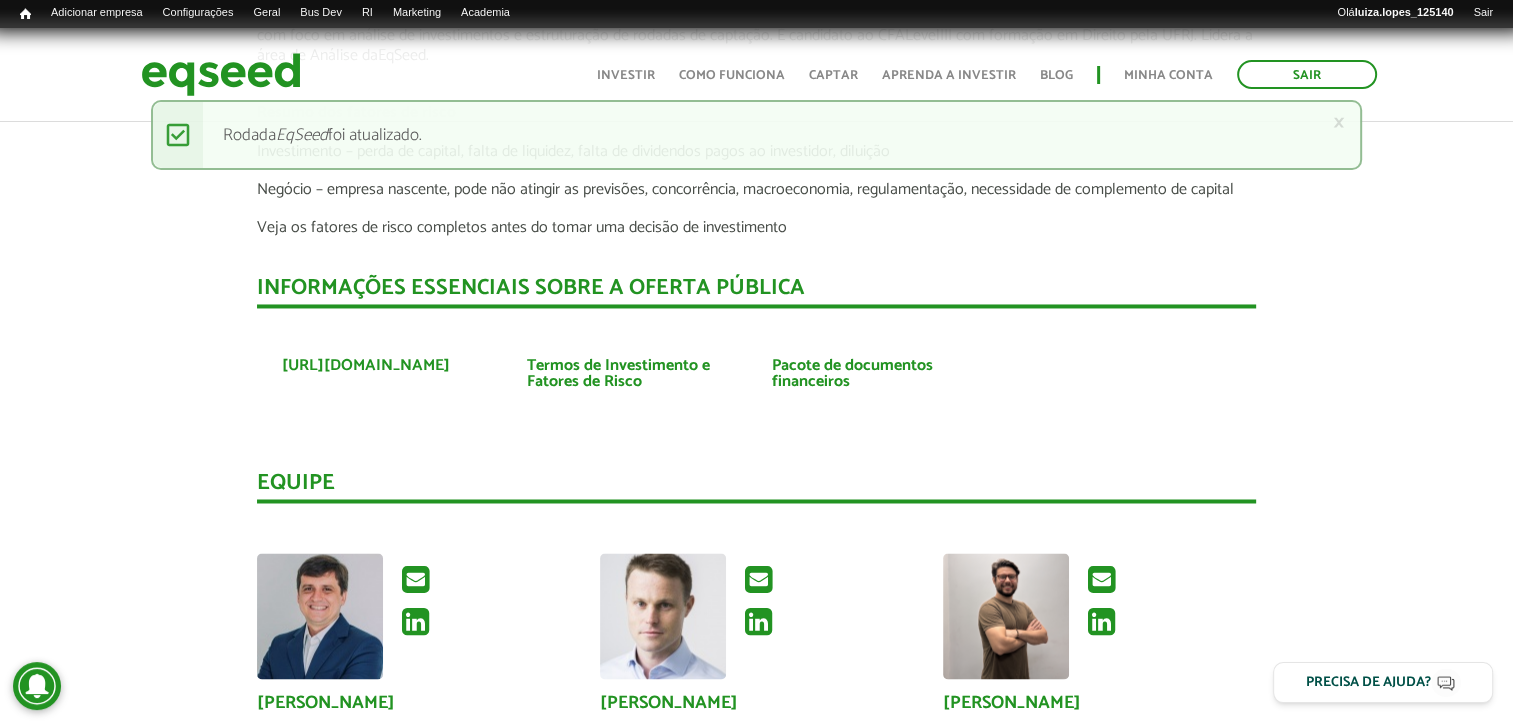 click on "Resumo
EqSeed -  Investimentos Online em Empresas Privadas
O Negócio
A  EqSeed   é  uma  plataforma de investime ntos  online   que   conecta investidores  do Brasil inteiro  às  startups  mais qualificadas do país   em  rodadas de investimento de até R$15 milhões.
Por meio da nossa  plataforma, milhares de investidores constr oem  um portfólio diversificado  com  startups criteriosamente selecionadas  n um ambiente digital, seguro e regulado pela CVM (Comissão de Valores Mobiliários) ,  modernizando sua  estratégia de  alocação  patrimonial  com uma classe de ativos  sofisticada e  com alto potencial de retorno.
Para as empresas que buscam investimento , a  EqSeed  possibilita o acesso ao capital que precisam para escalar" at bounding box center [756, -176] 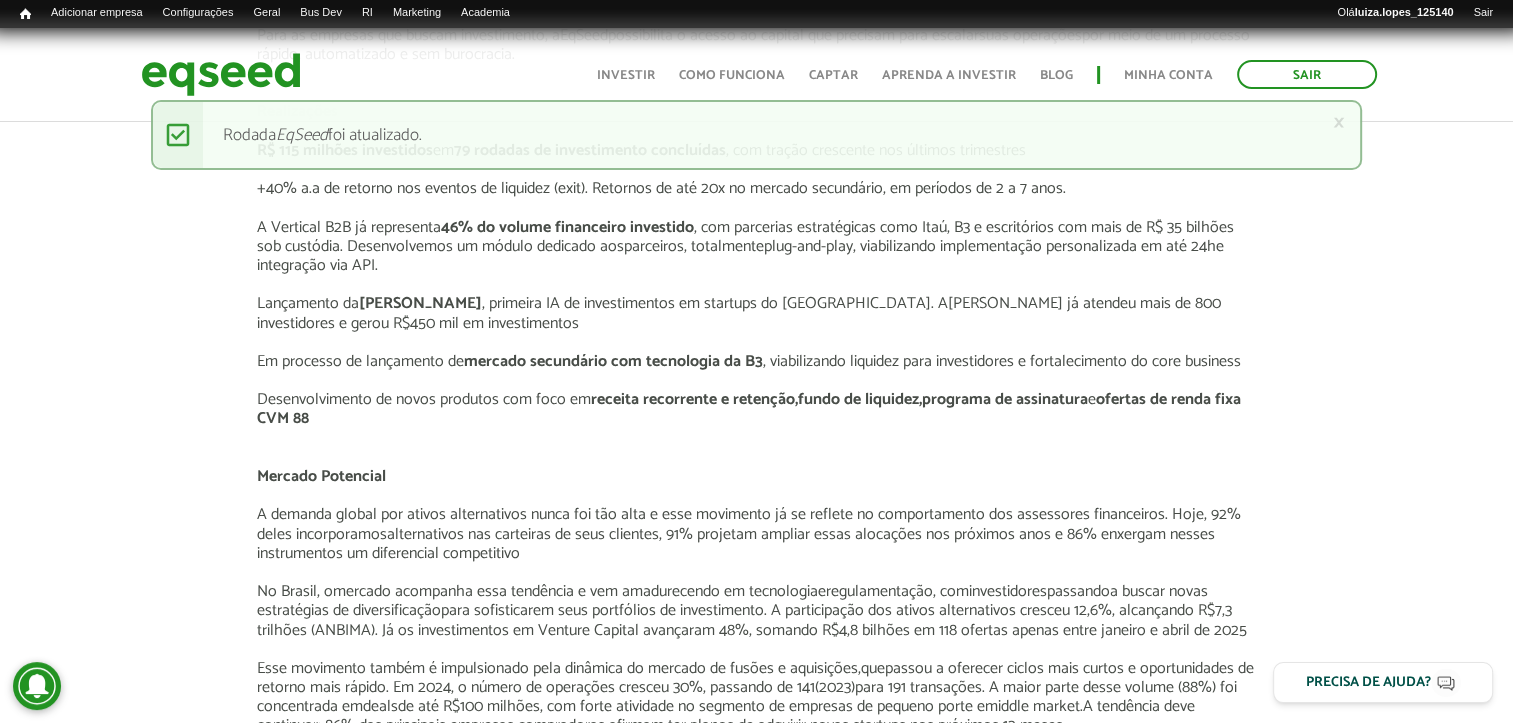scroll, scrollTop: 1200, scrollLeft: 0, axis: vertical 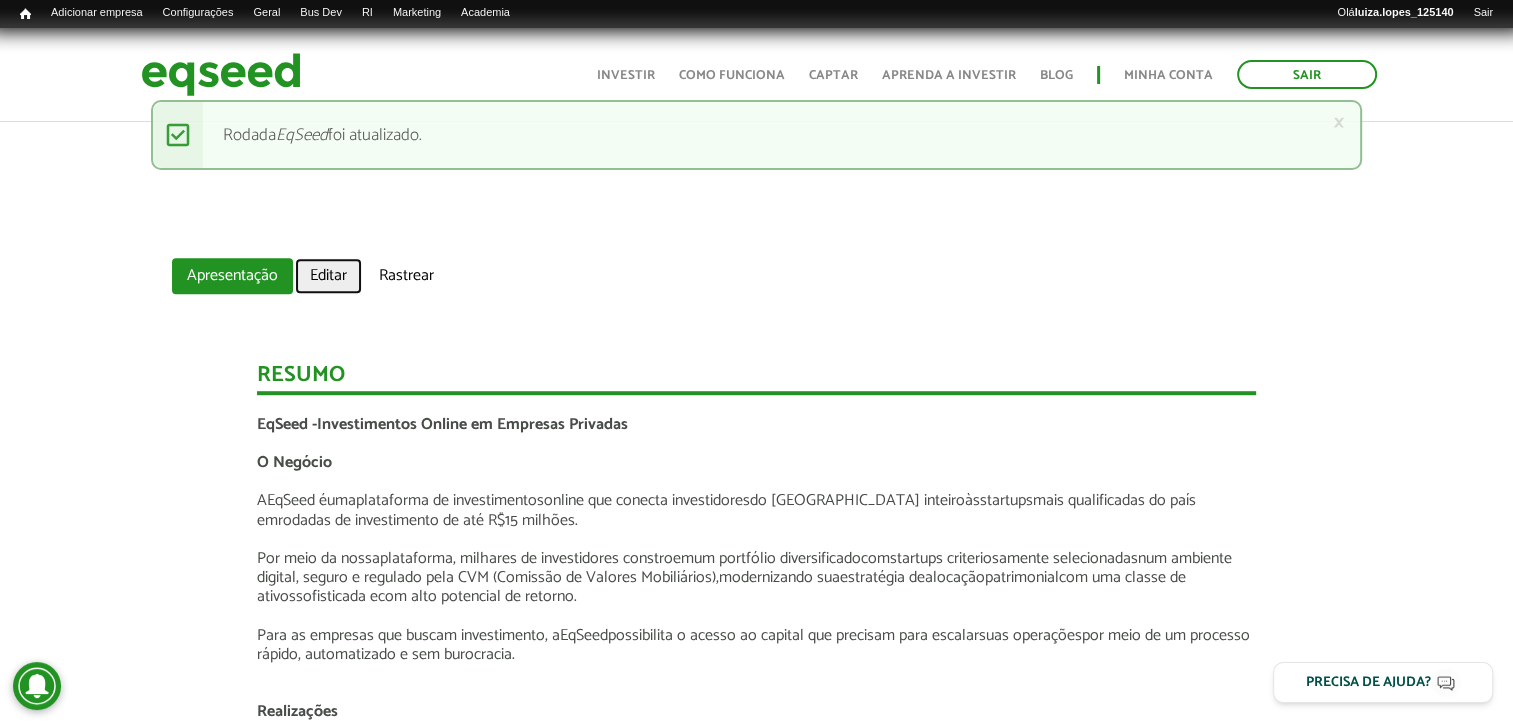 click on "Editar" at bounding box center (328, 276) 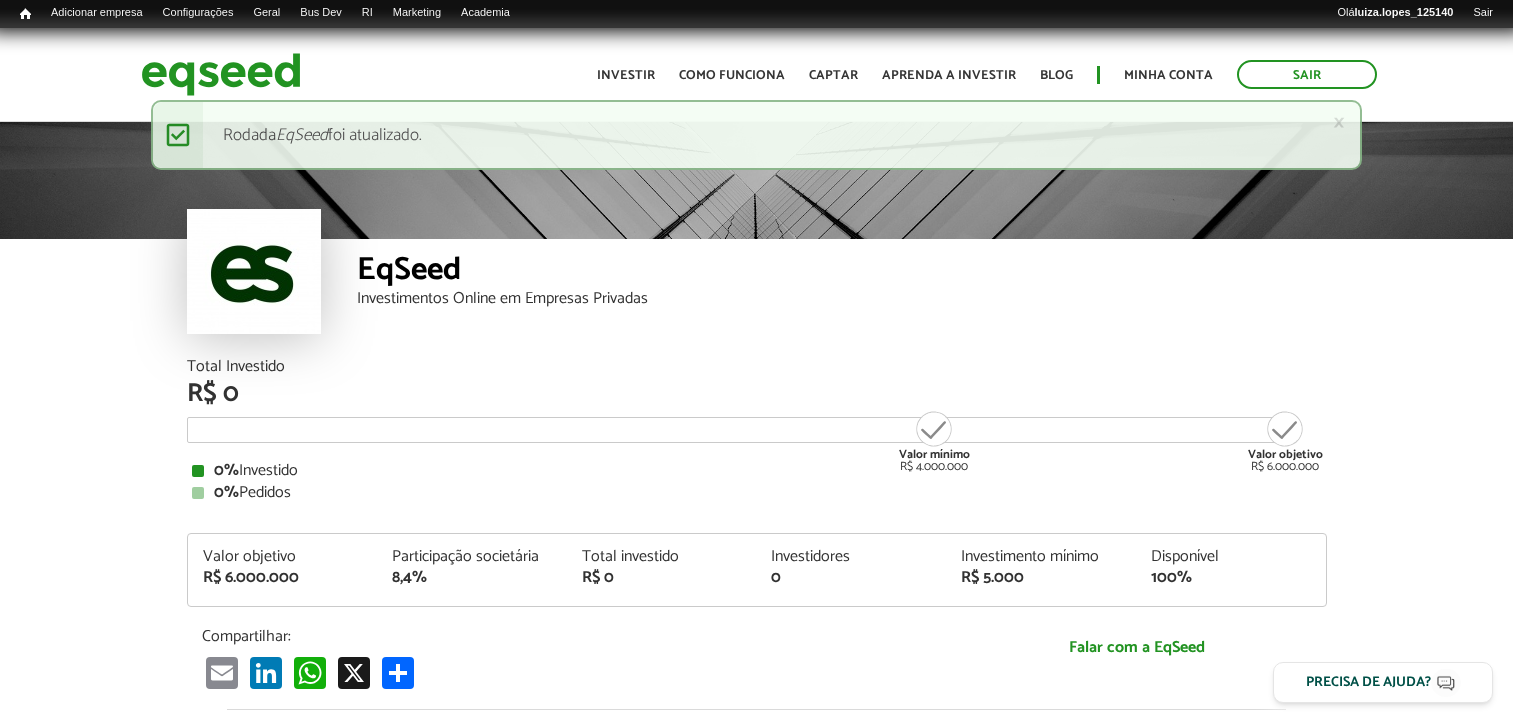 scroll, scrollTop: 0, scrollLeft: 0, axis: both 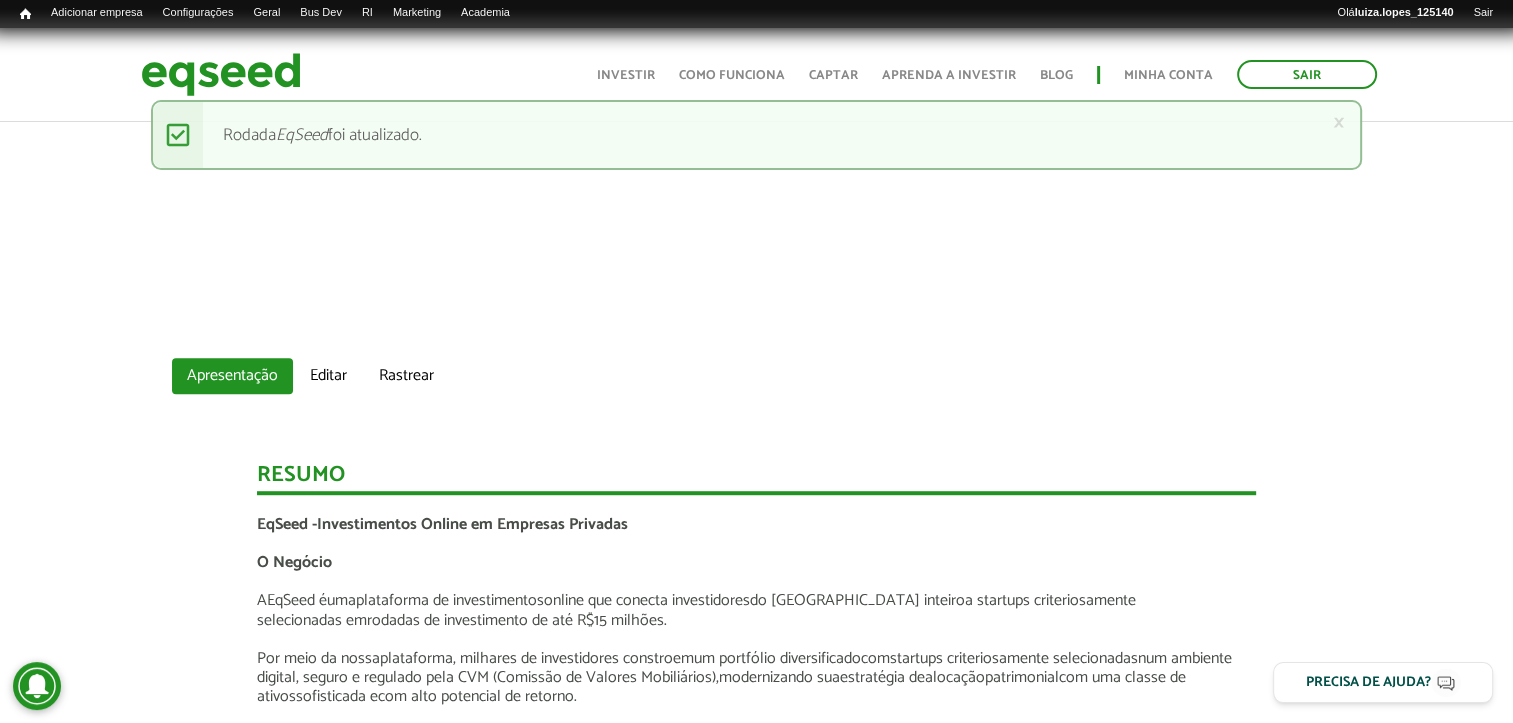 click on "Resumo
EqSeed -  Investimentos Online em Empresas Privadas
O Negócio
A  EqSeed   é  uma  plataforma de investime ntos  online   que   conecta investidores  do Brasil inteiro  a startups criteriosamente selecionadas   em  rodadas de investimento de até R$15 milhões.
Por meio da nossa  plataforma, milhares de investidores constr oem  um portfólio diversificado  com  startups criteriosamente selecionadas  n um ambiente digital, seguro e regulado pela CVM (Comissão de Valores Mobiliários) ,  modernizando sua  estratégia de  alocação  patrimonial  com uma classe de ativos  sofisticada e  com alto potencial de retorno.
Para as empresas que buscam investimento , a  EqSeed  possibilita o acesso ao capital que precisam para escalar  suas operações  por meio de um processo rápido, automa tizado e sem burocracia.
Realizações
em
," at bounding box center [756, 1943] 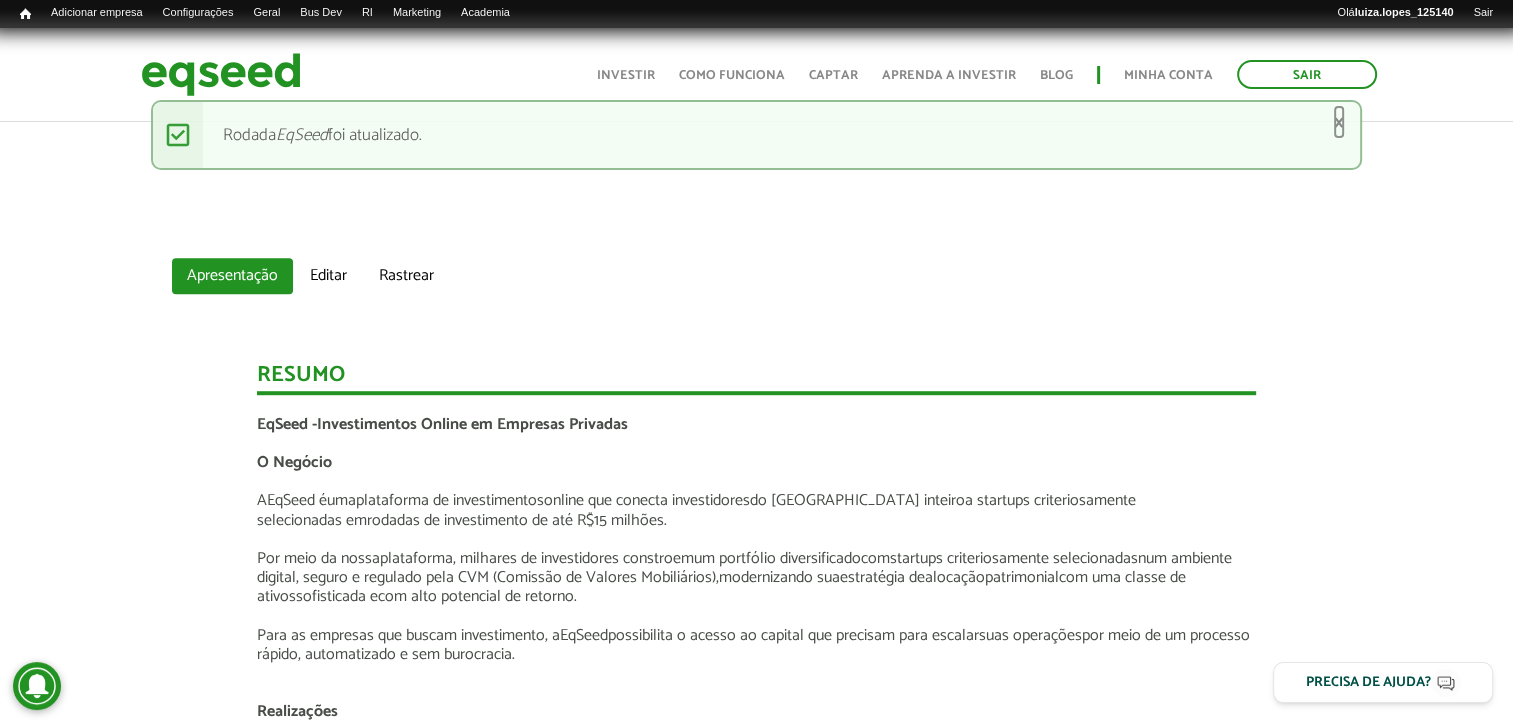 click on "×" at bounding box center [1339, 122] 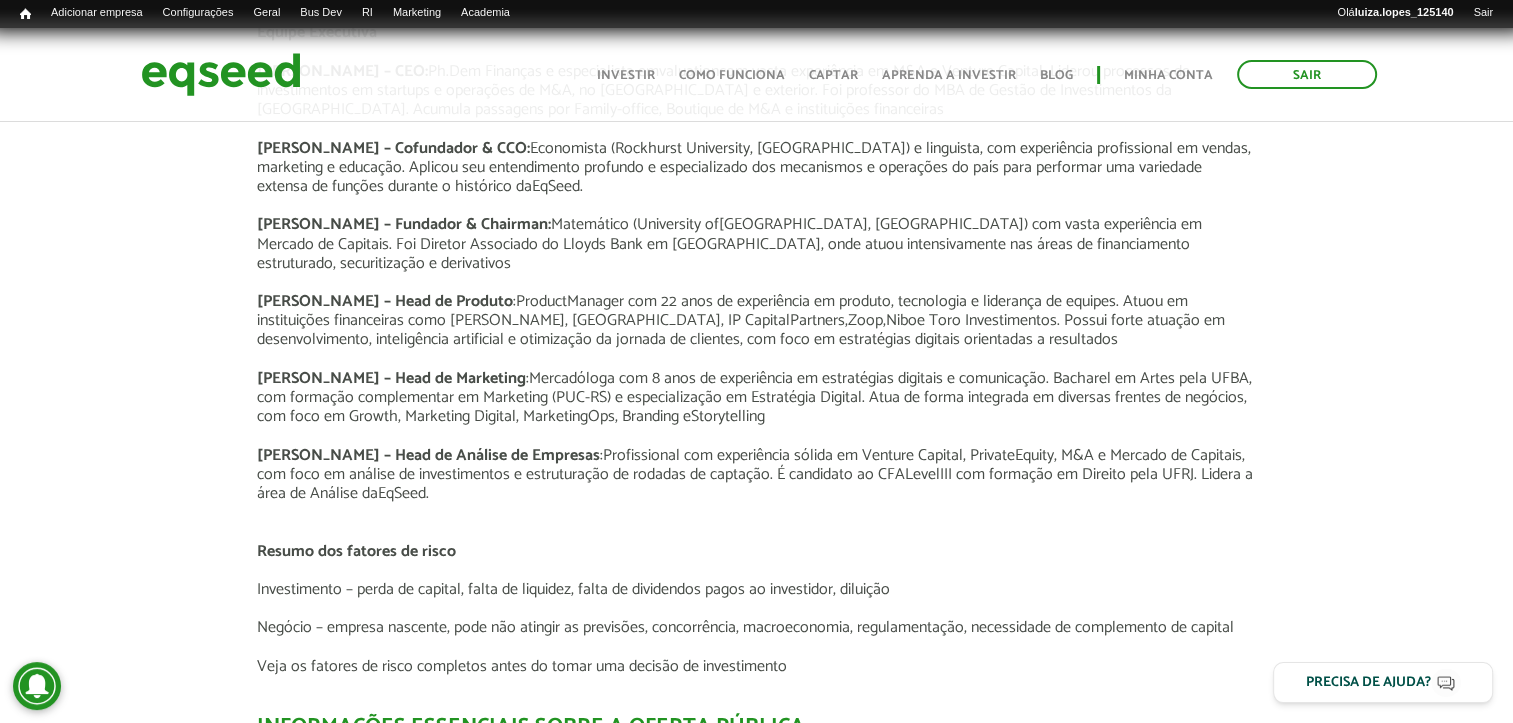scroll, scrollTop: 3300, scrollLeft: 0, axis: vertical 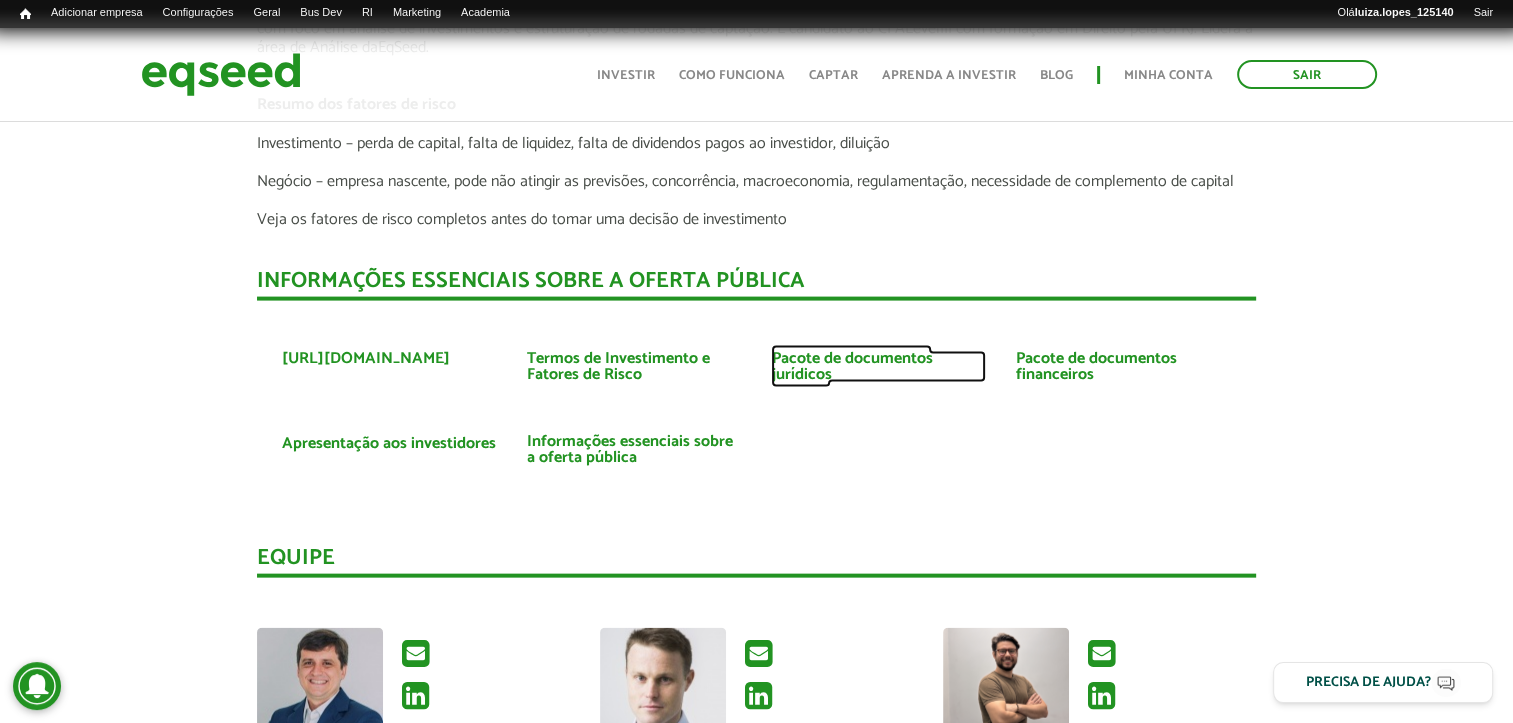 click on "Pacote de documentos jurídicos" at bounding box center [878, 367] 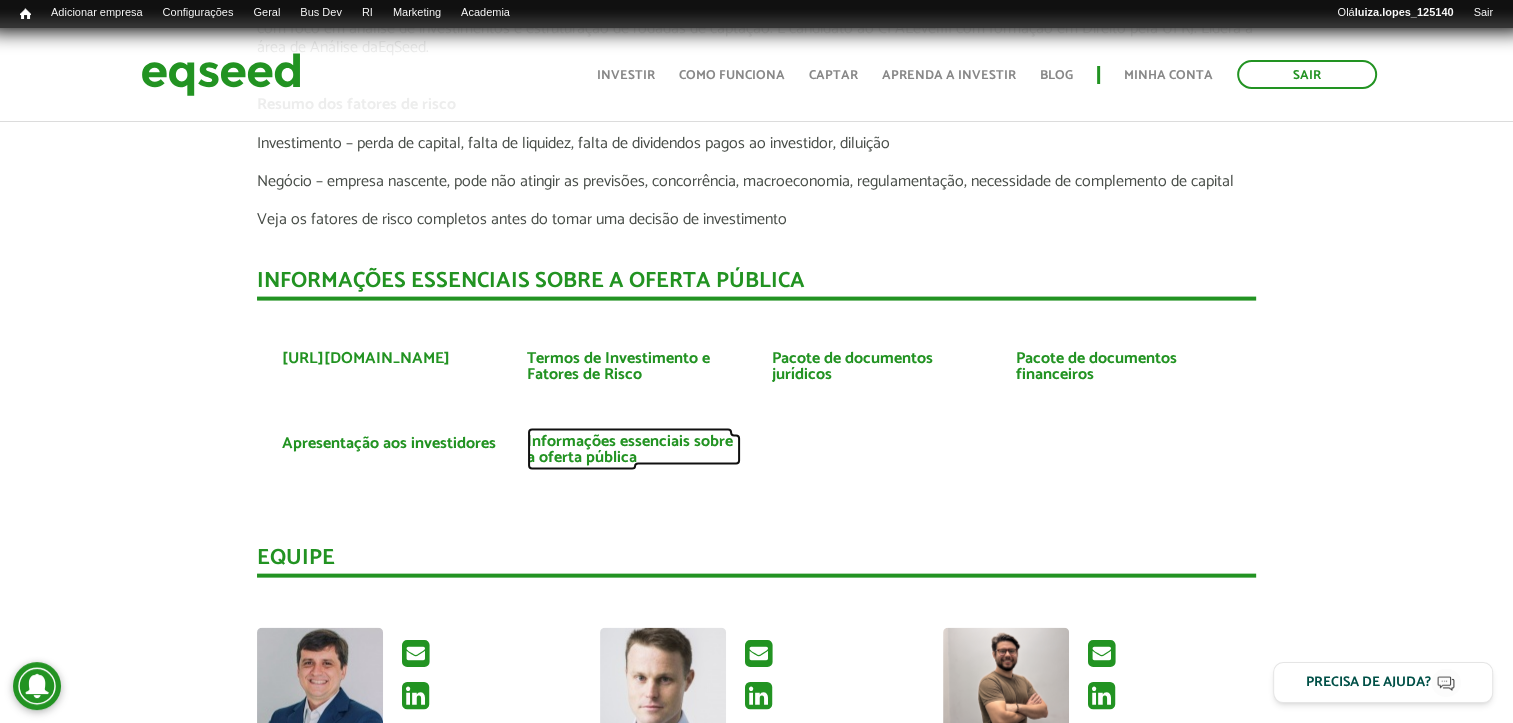 click on "Informações essenciais sobre a oferta pública" at bounding box center (634, 450) 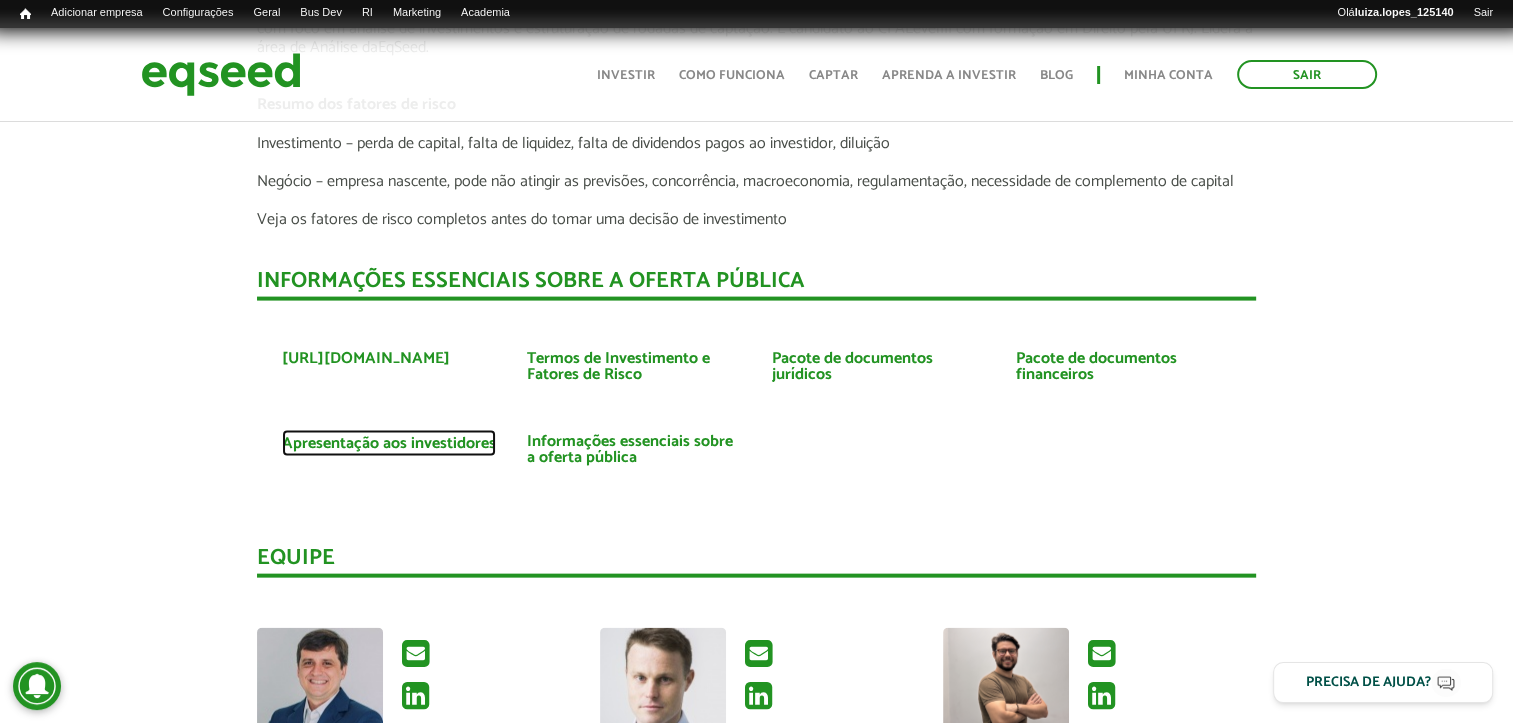 click on "Apresentação aos investidores" at bounding box center (389, 444) 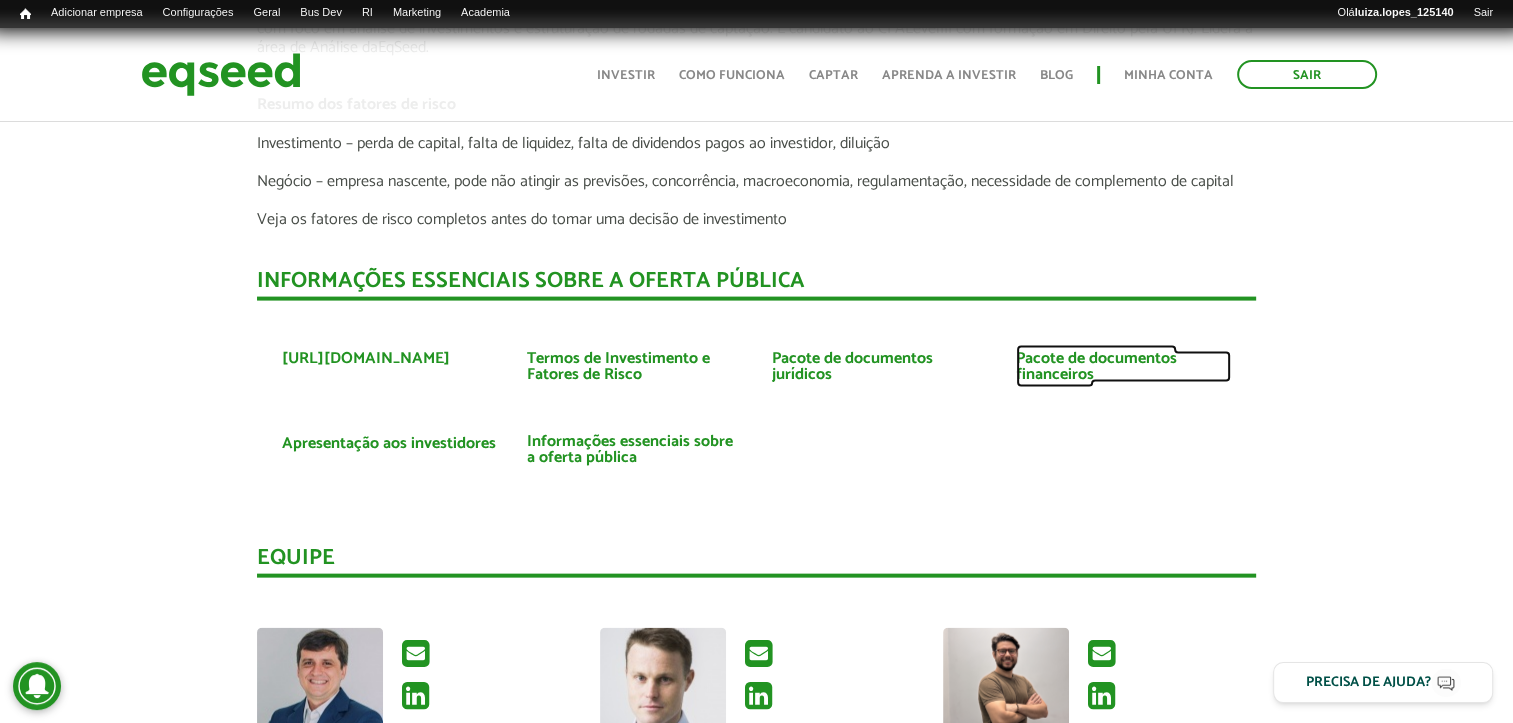 click on "Pacote de documentos financeiros" at bounding box center [1123, 367] 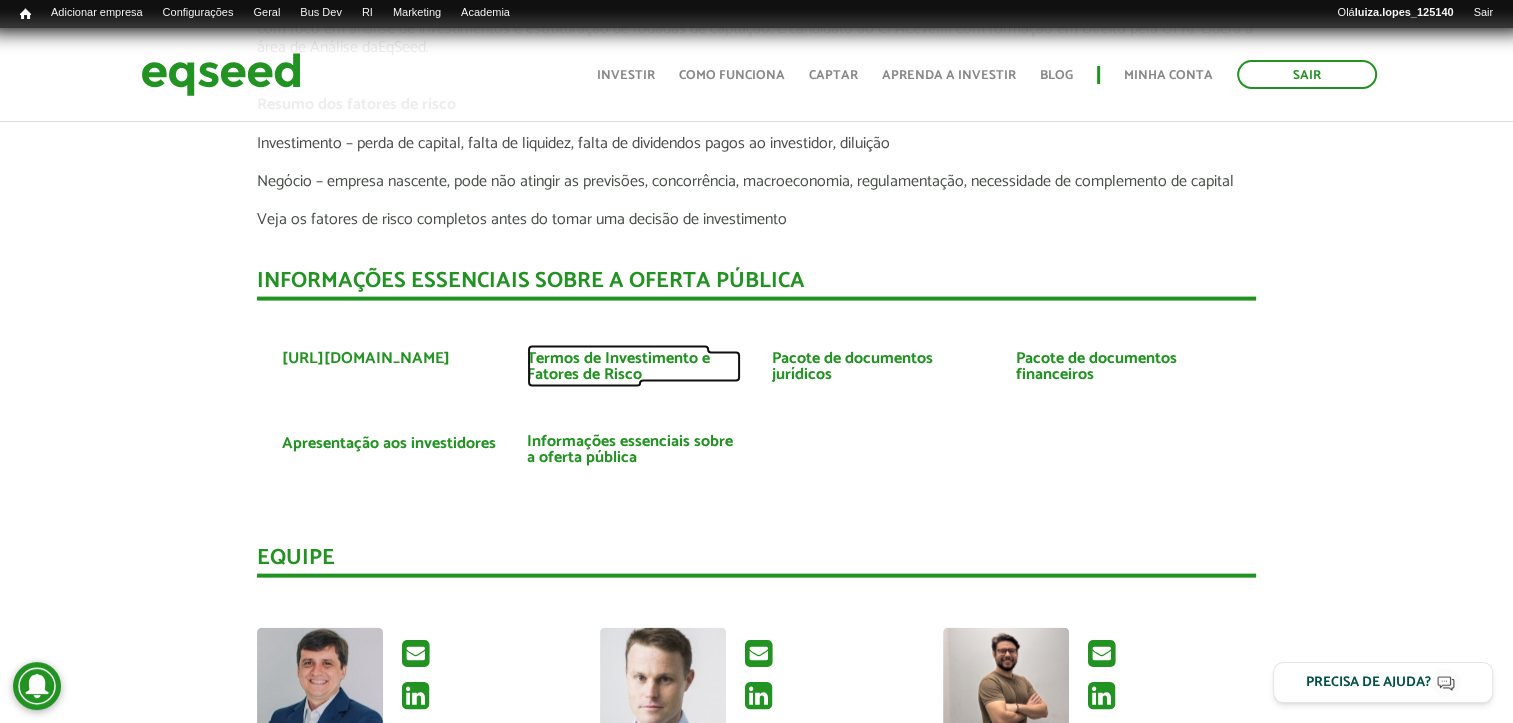 click on "Termos de Investimento e Fatores de Risco" at bounding box center (634, 367) 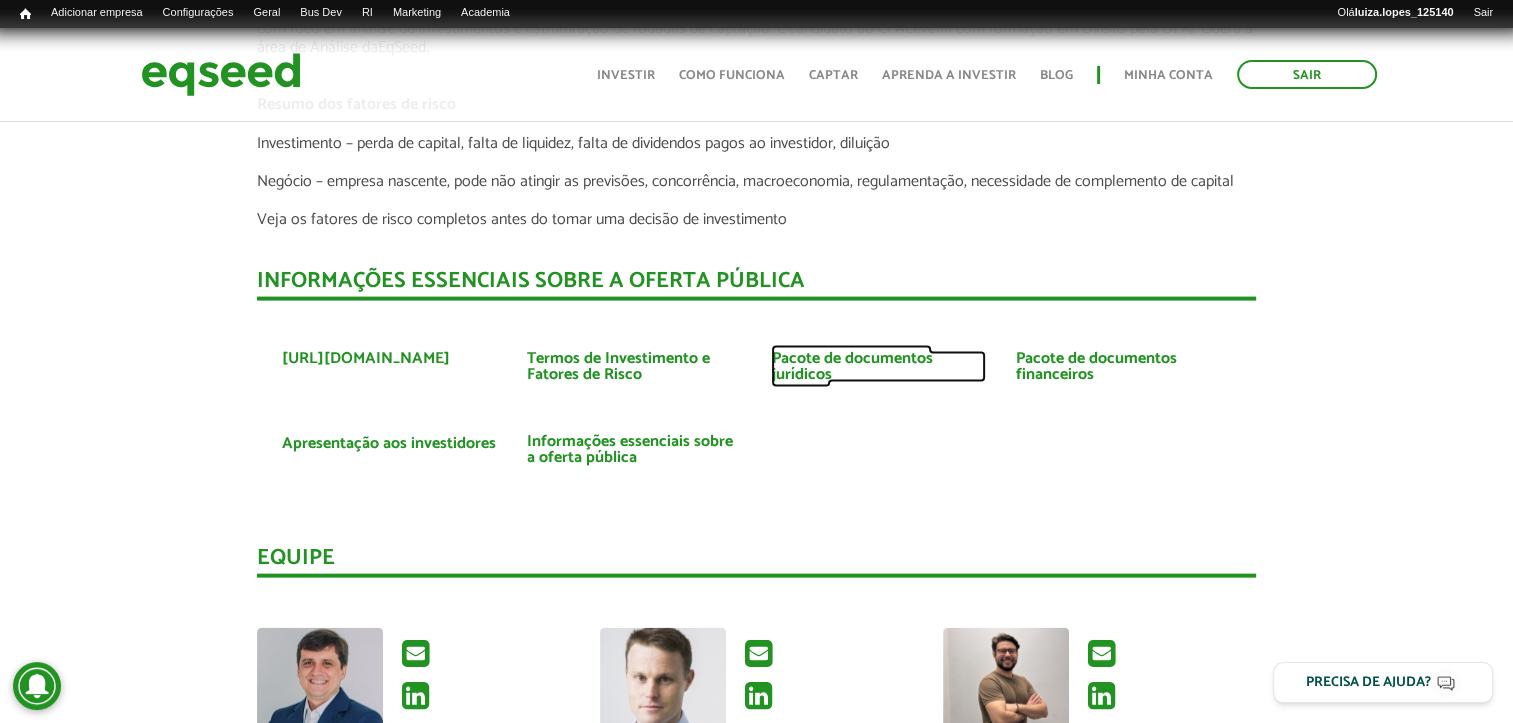 click on "Pacote de documentos jurídicos" at bounding box center (878, 367) 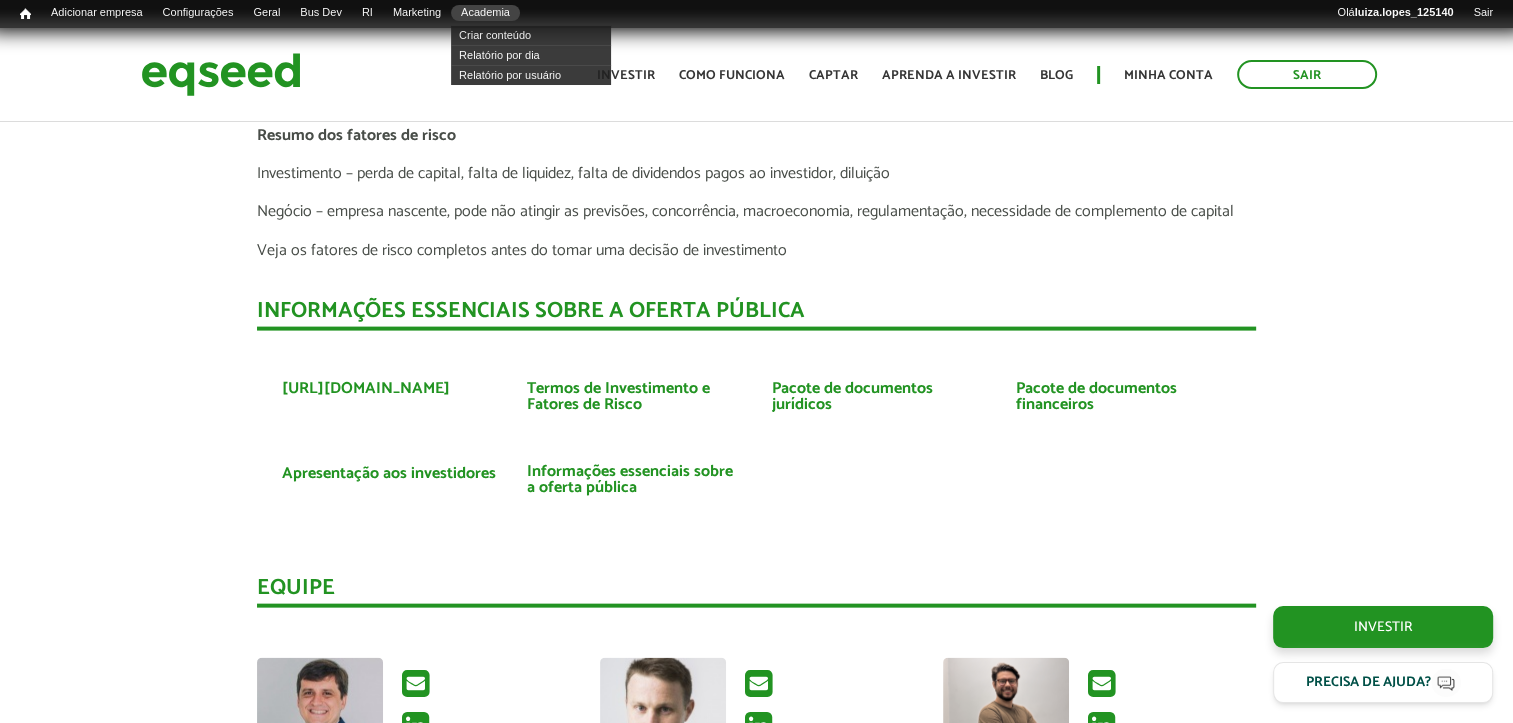 scroll, scrollTop: 0, scrollLeft: 0, axis: both 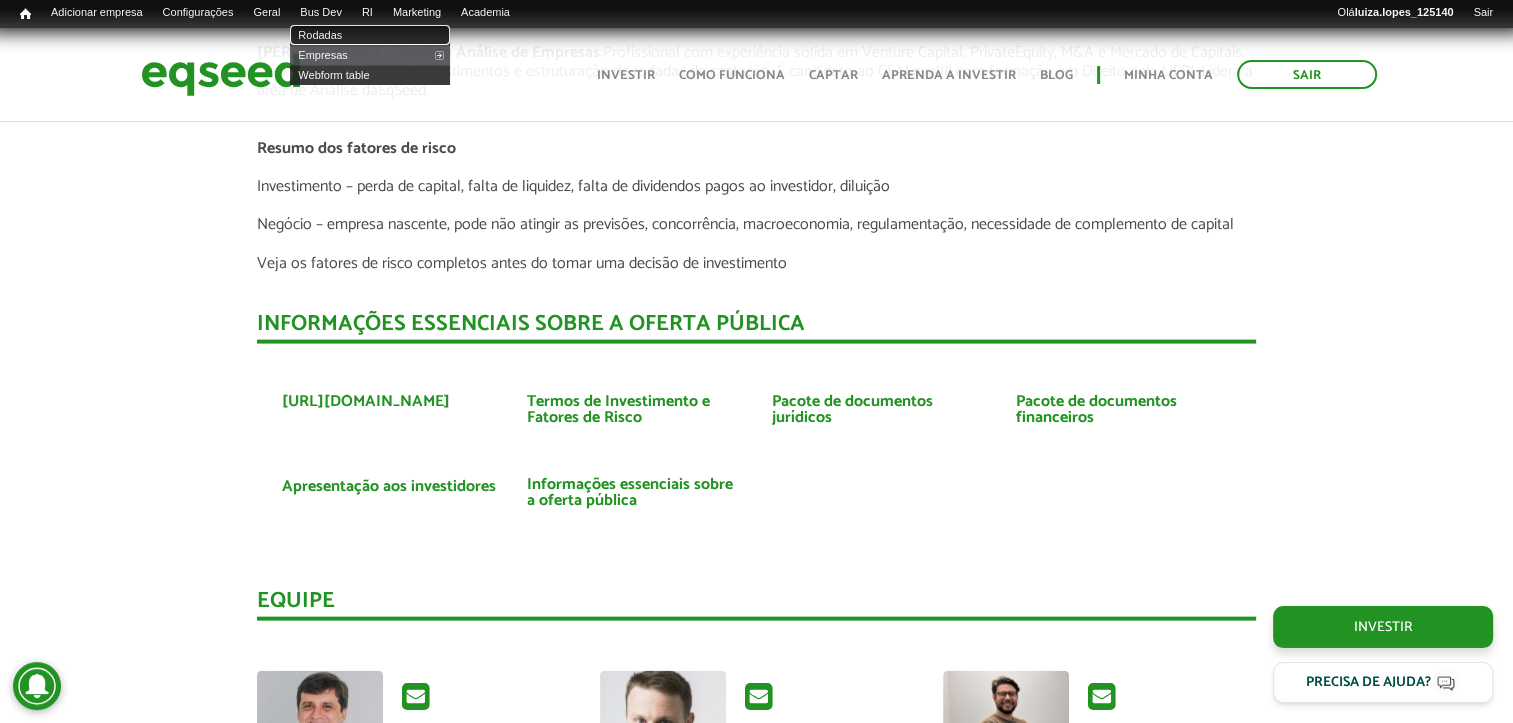 click on "Rodadas" at bounding box center [370, 35] 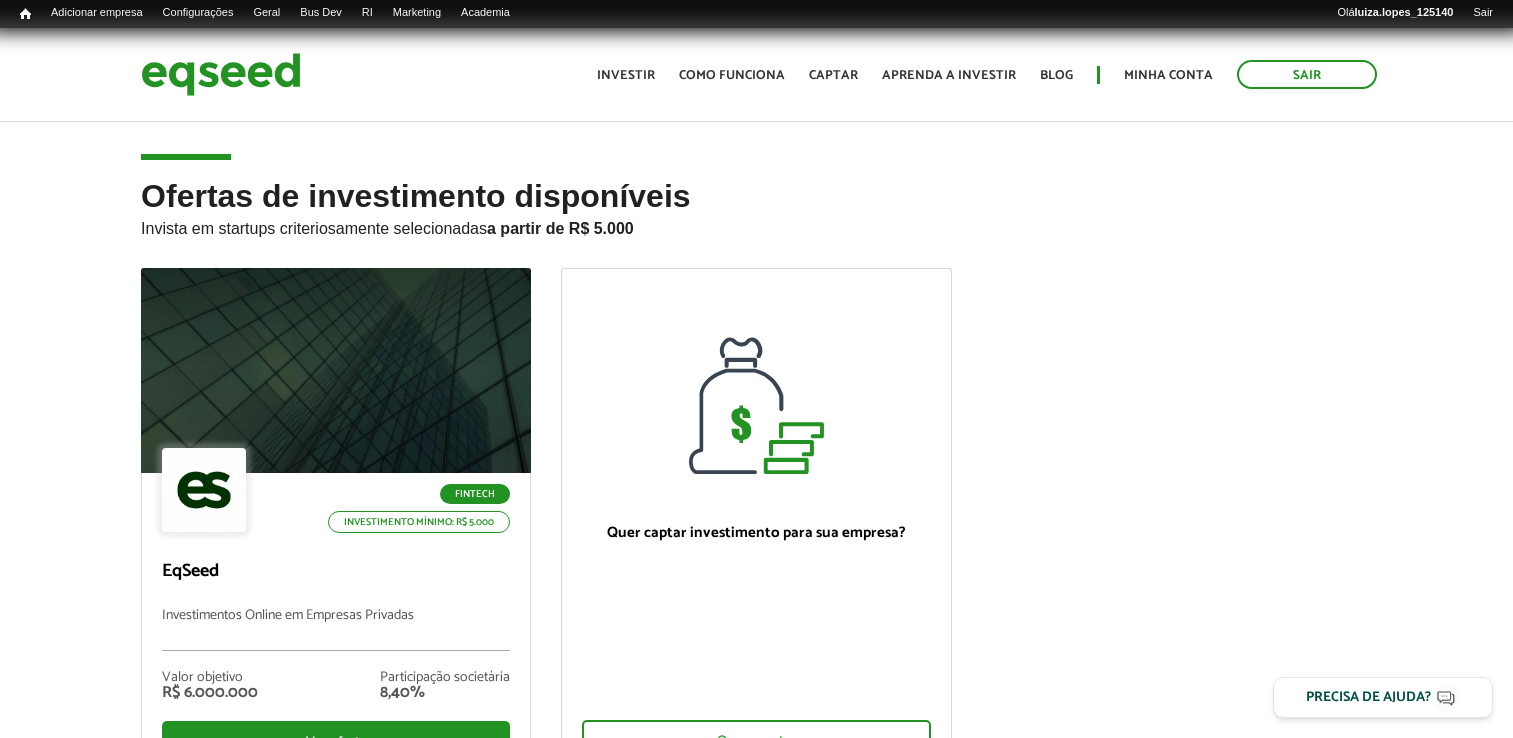 scroll, scrollTop: 0, scrollLeft: 0, axis: both 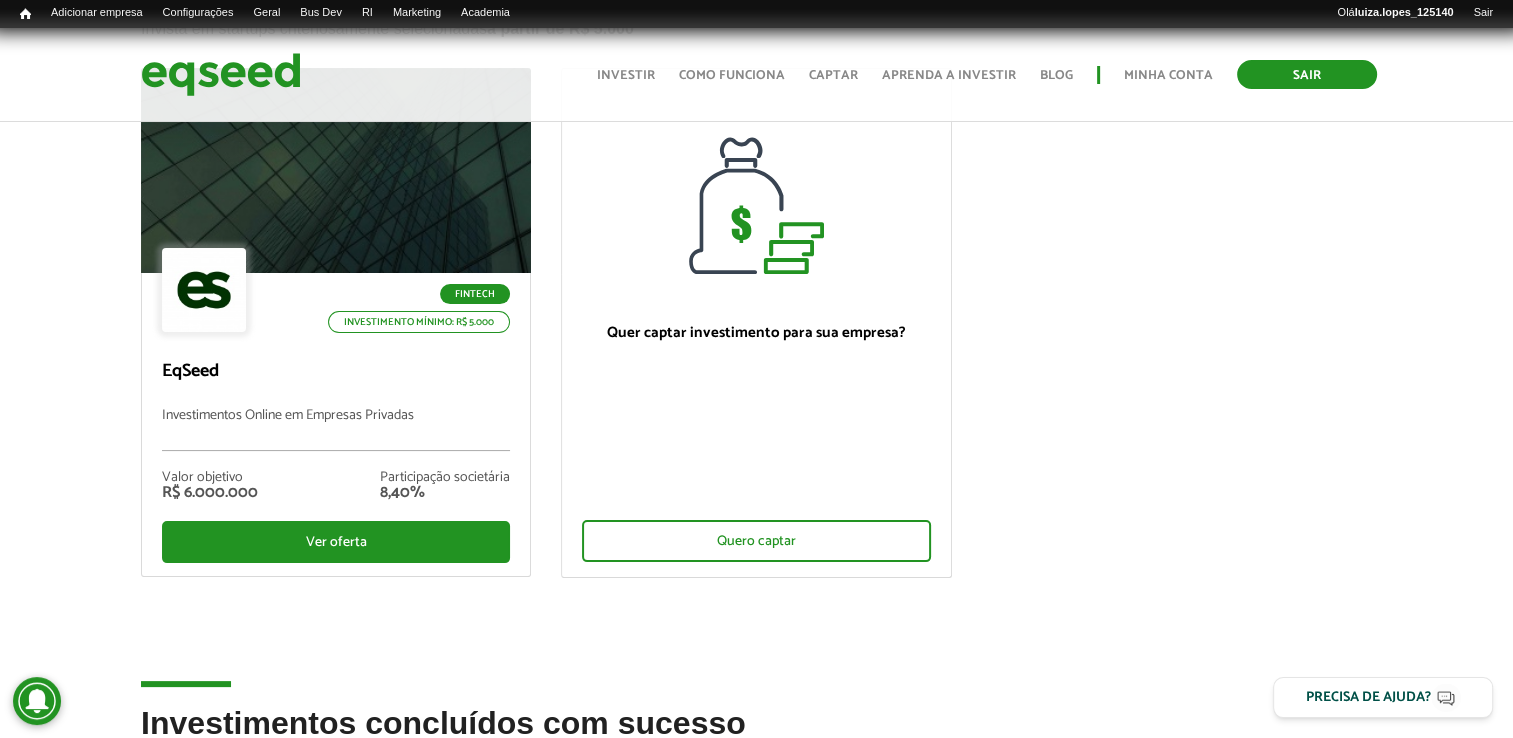 click on "Sair" at bounding box center (1307, 74) 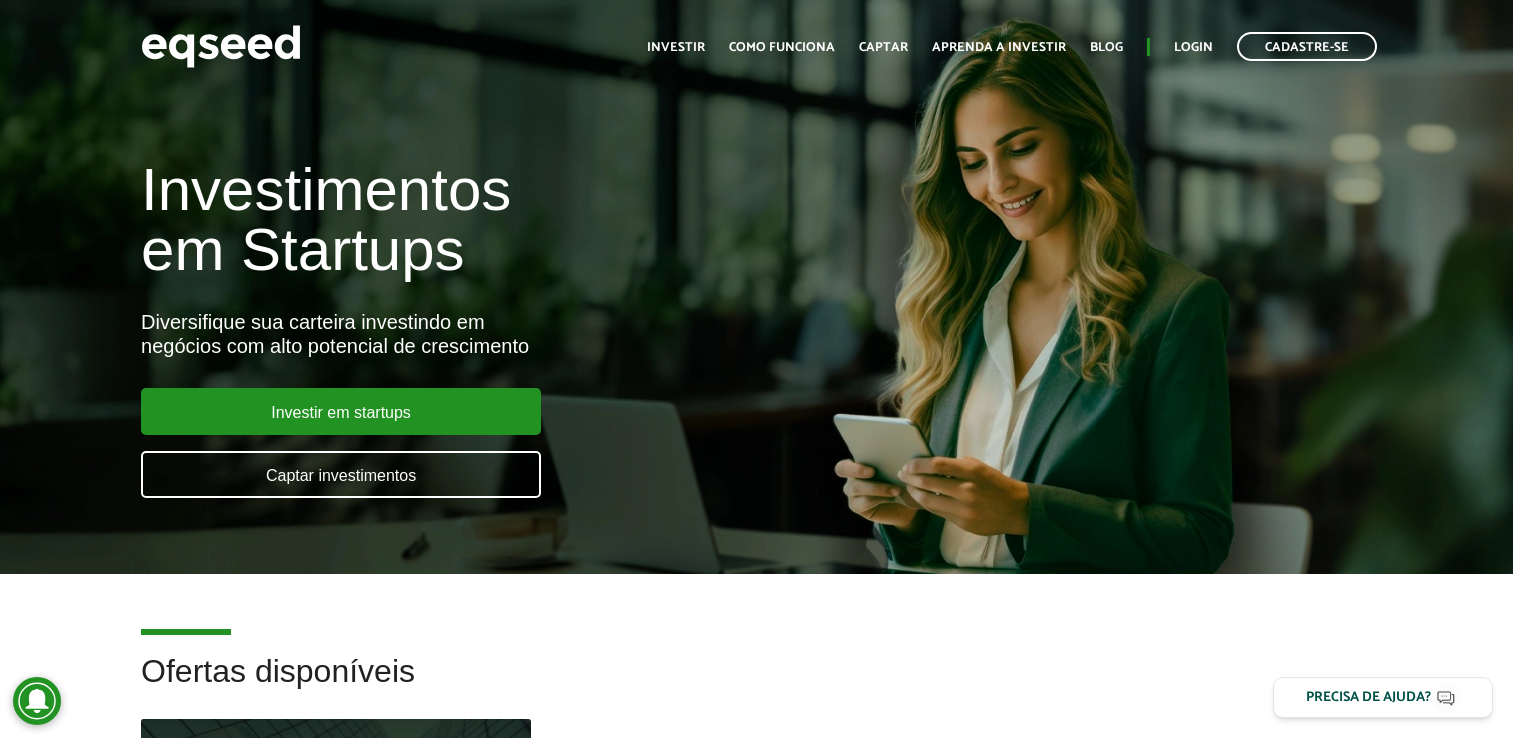 scroll, scrollTop: 0, scrollLeft: 0, axis: both 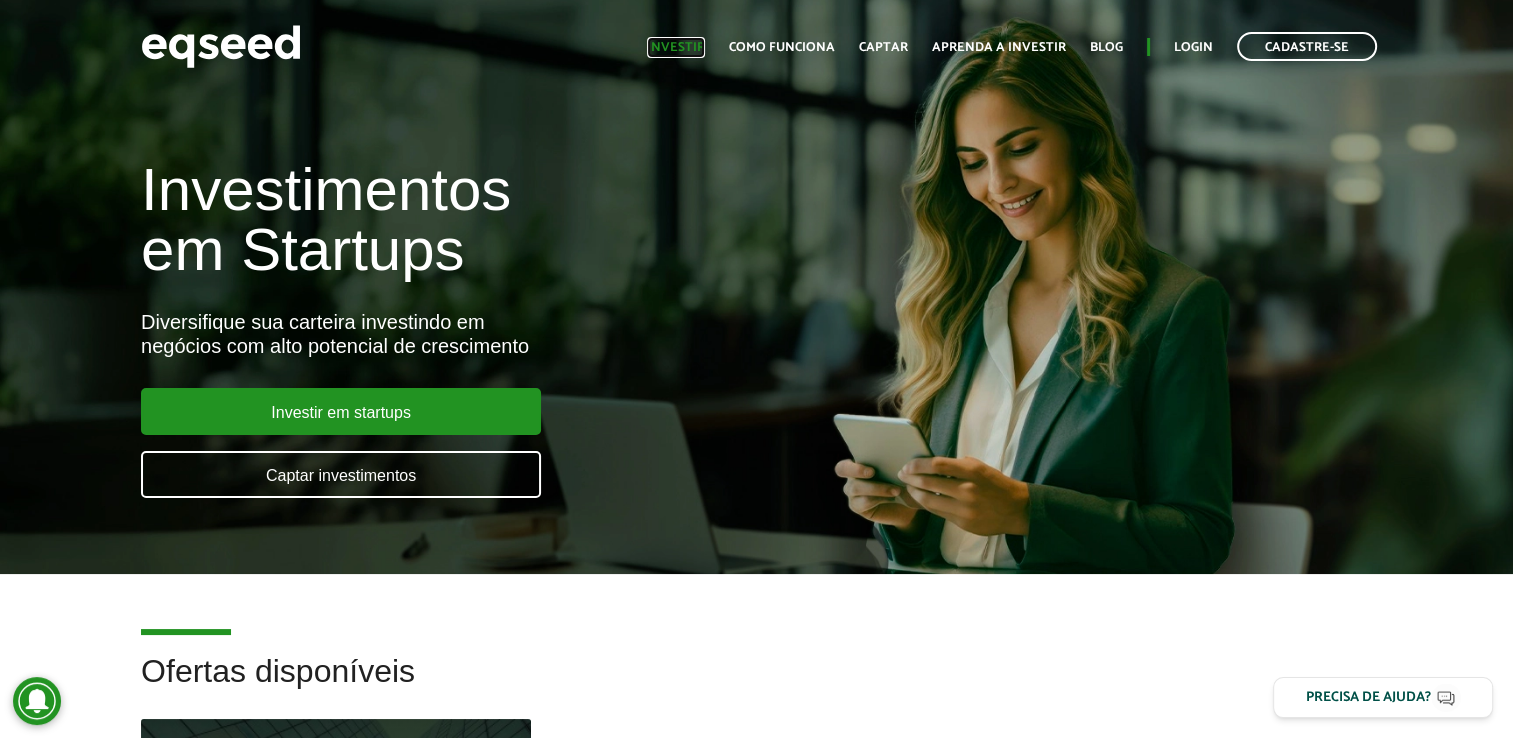 click on "Investir" at bounding box center (676, 47) 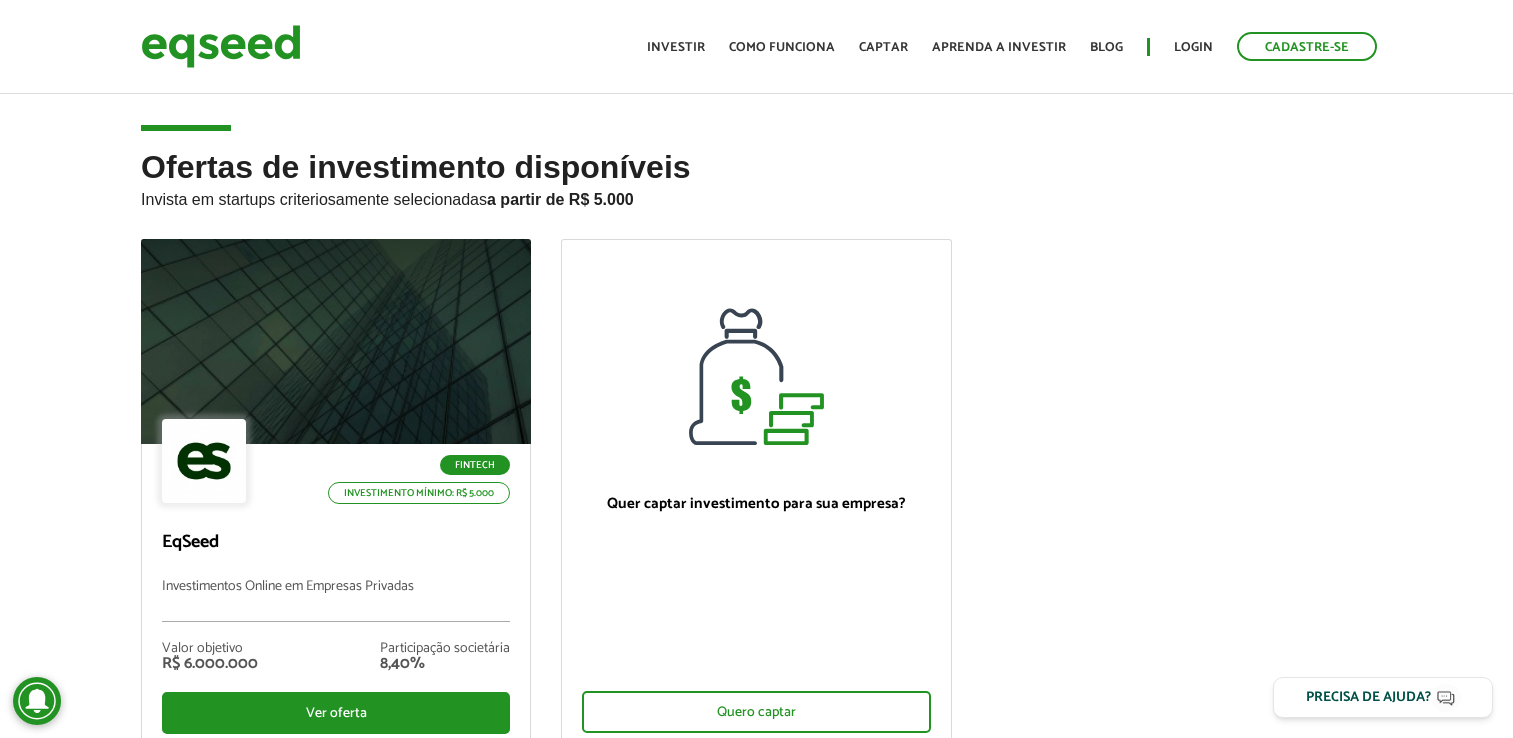 scroll, scrollTop: 0, scrollLeft: 0, axis: both 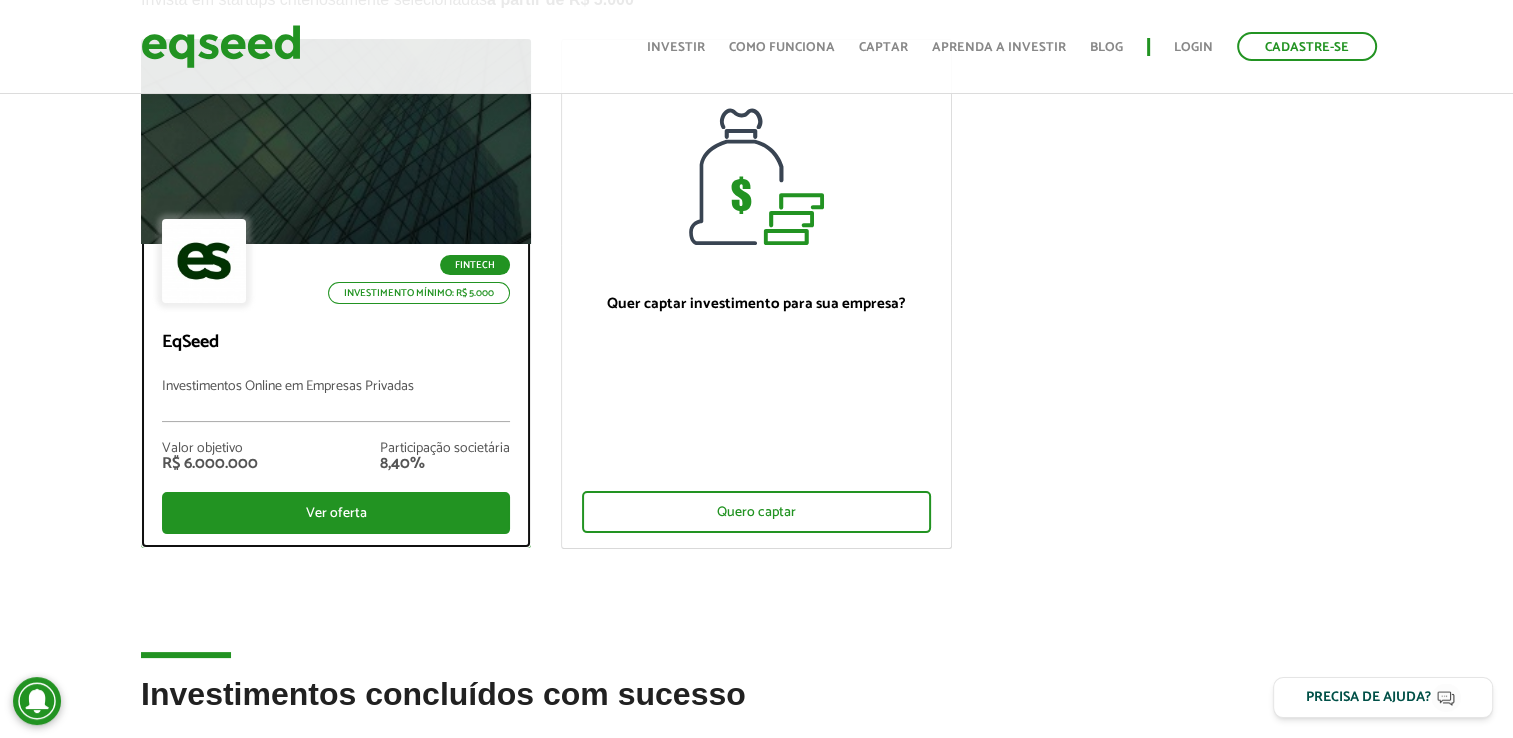 click on "Investimentos Online em Empresas Privadas" at bounding box center (336, 400) 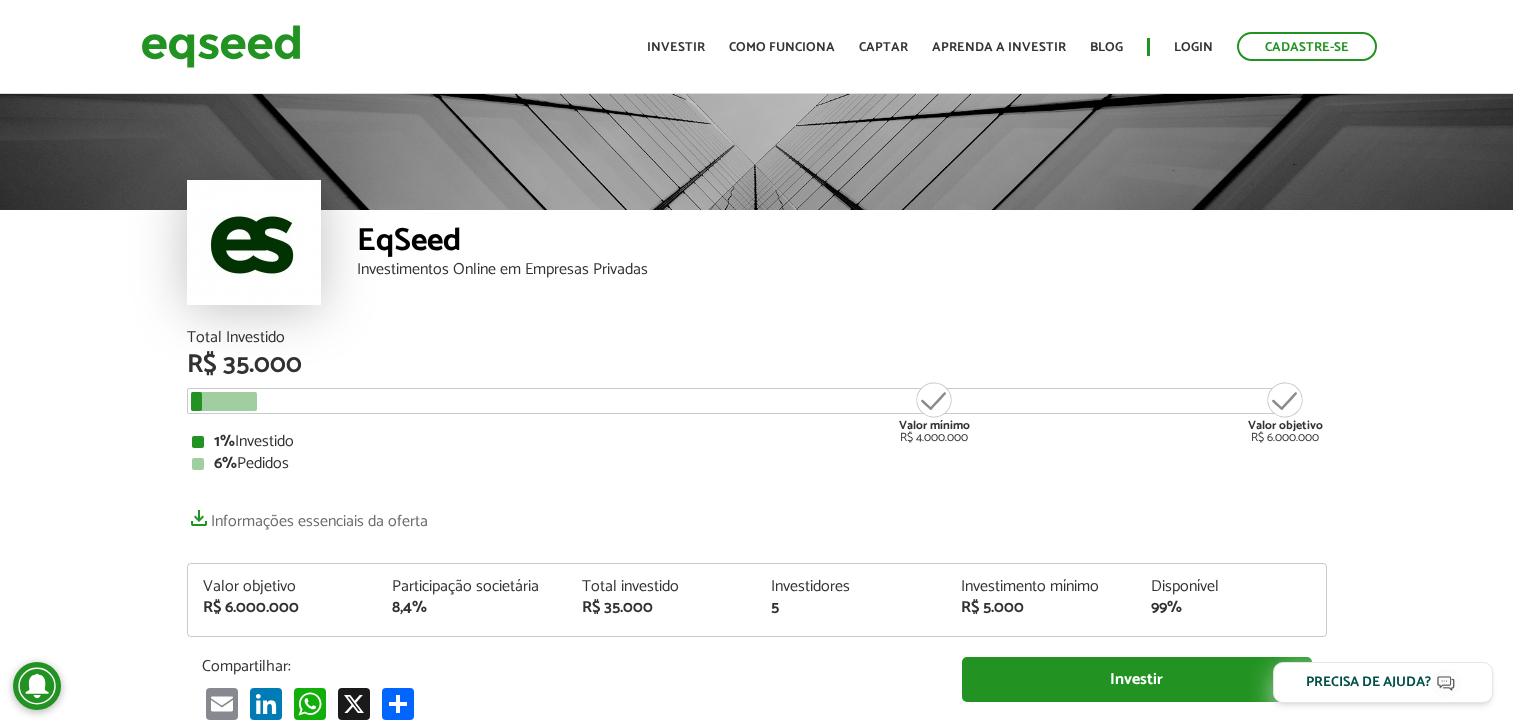 scroll, scrollTop: 0, scrollLeft: 0, axis: both 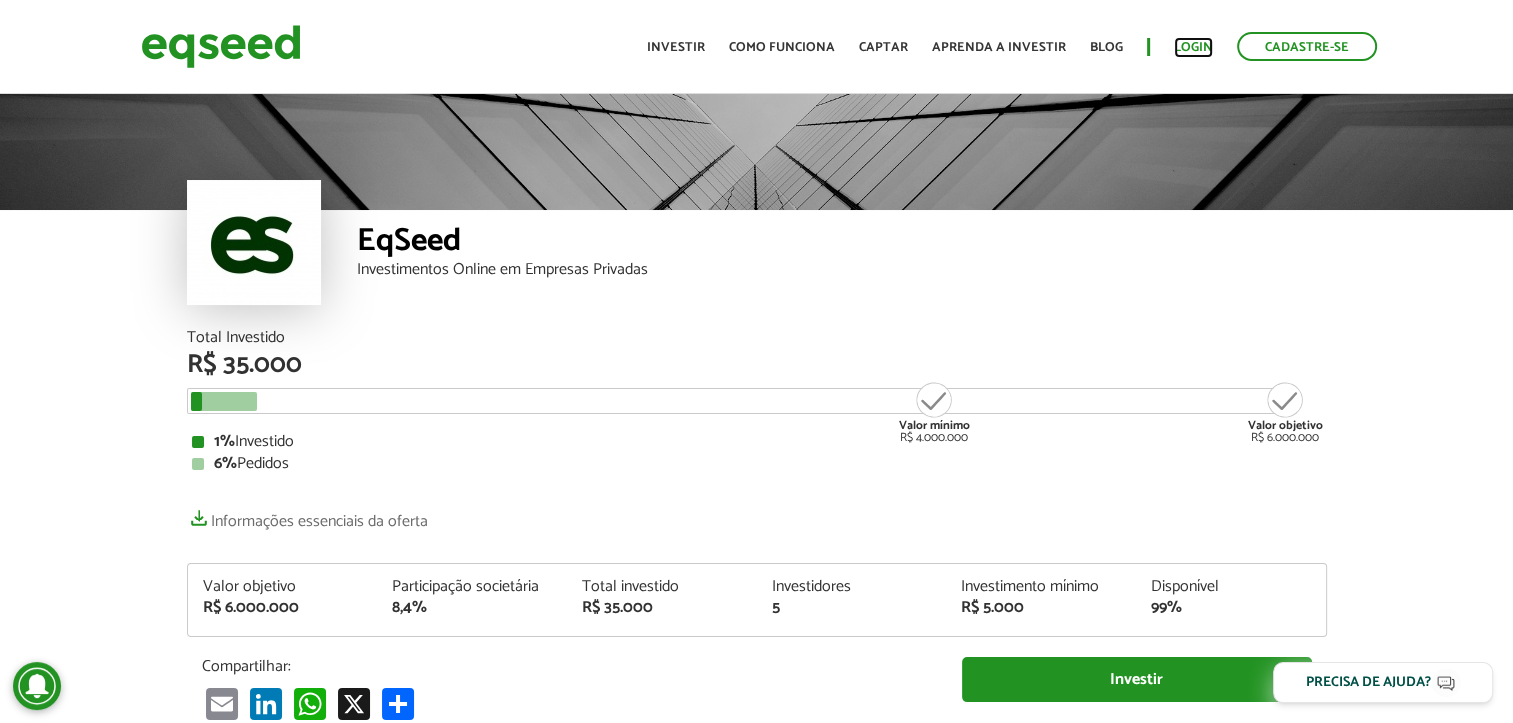 click on "Login" at bounding box center (1193, 47) 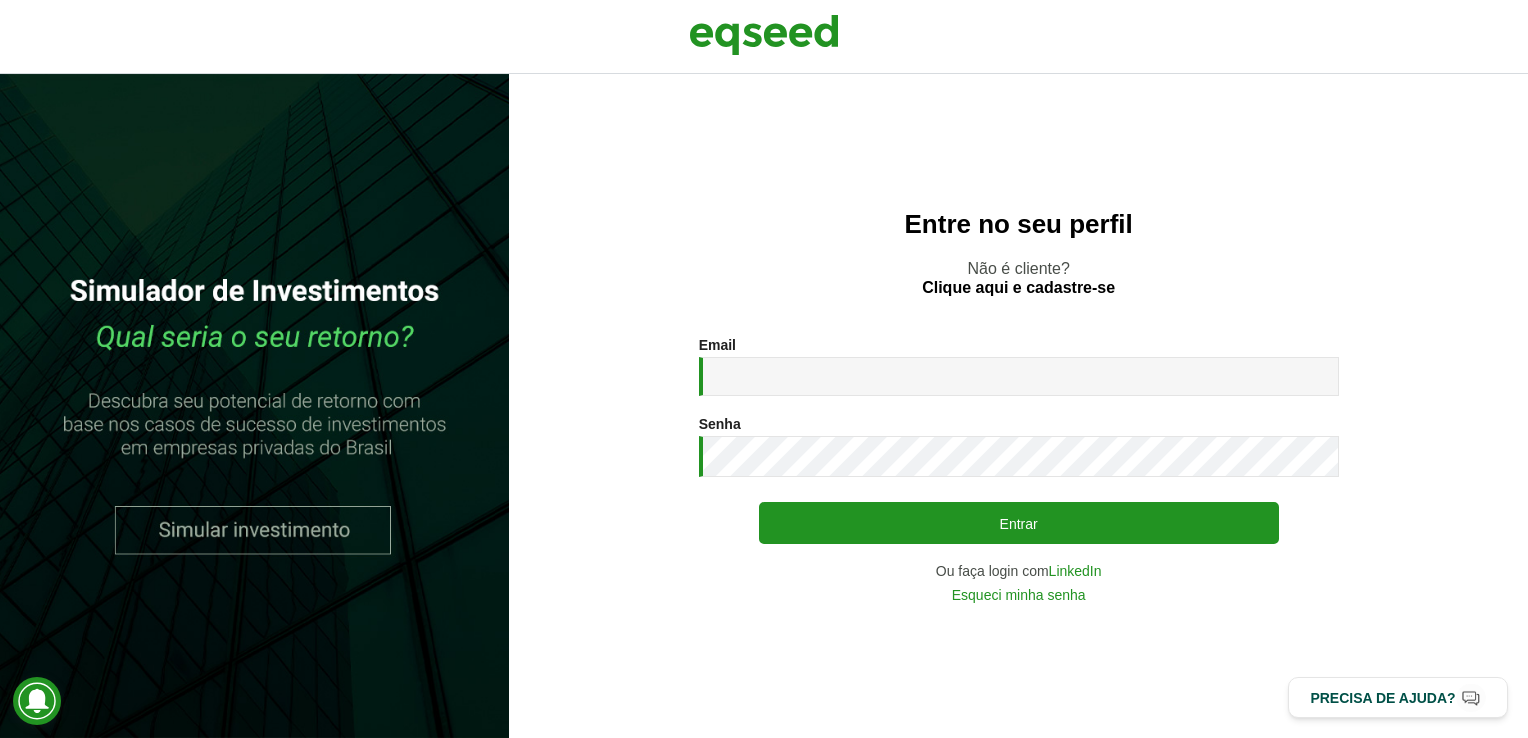 scroll, scrollTop: 0, scrollLeft: 0, axis: both 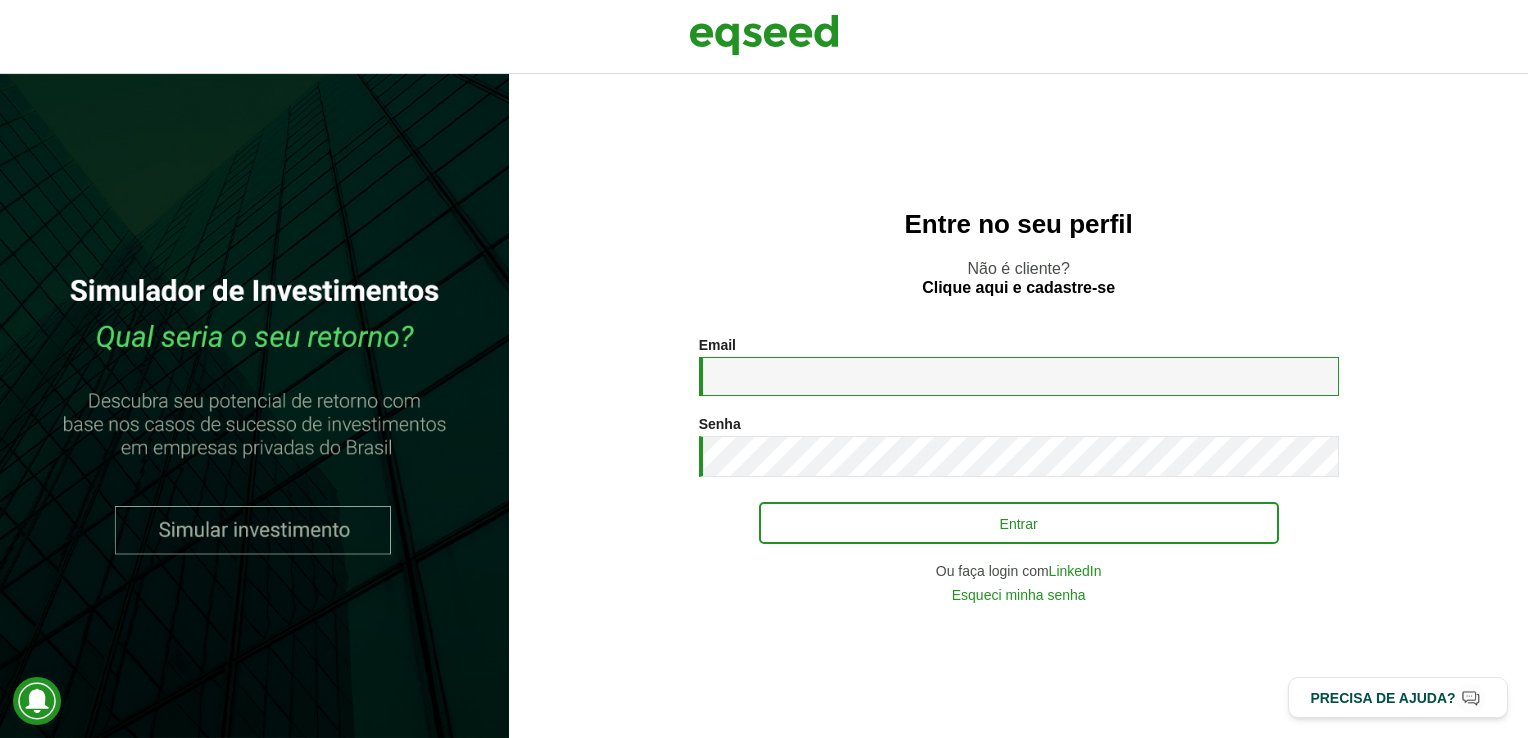 type on "**********" 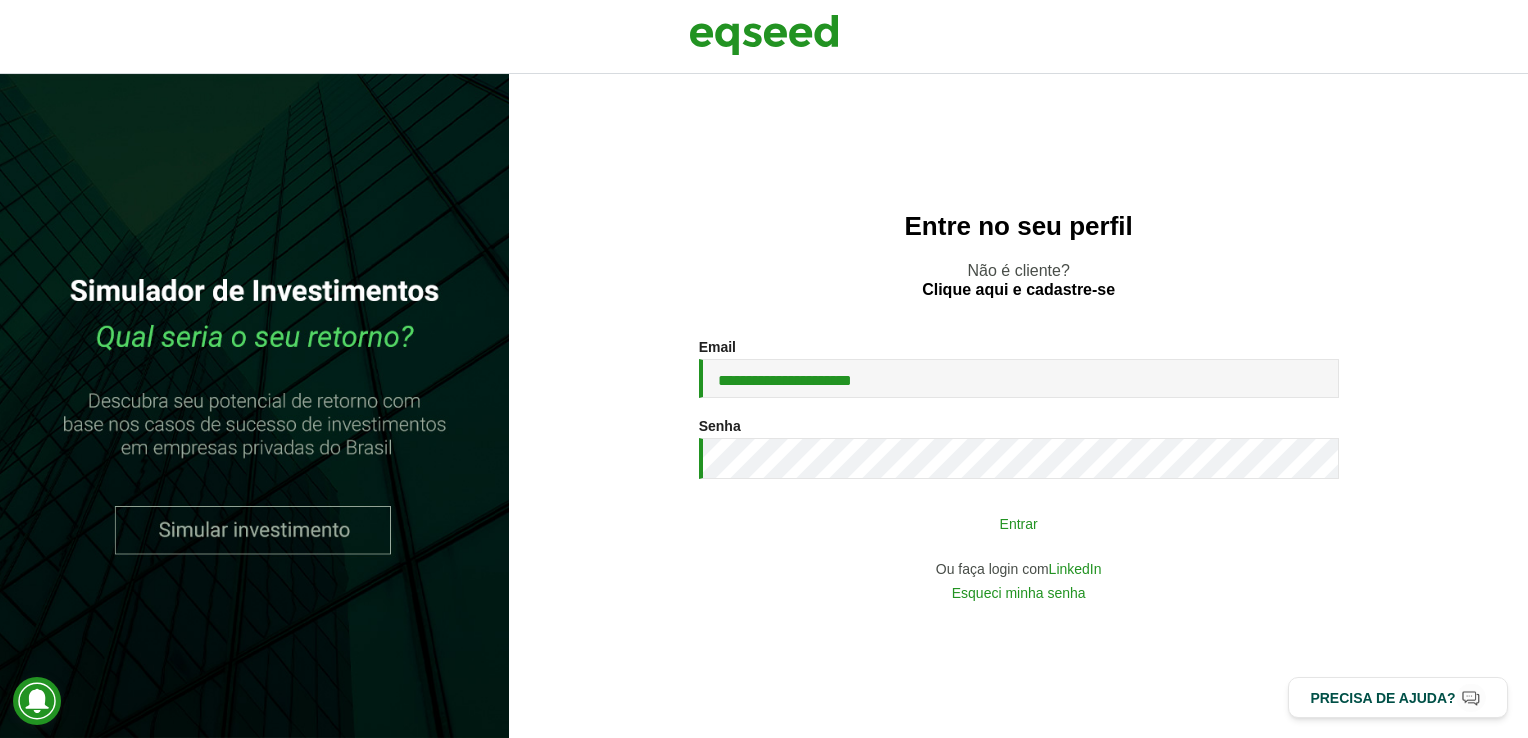 click on "Entrar" at bounding box center (1019, 523) 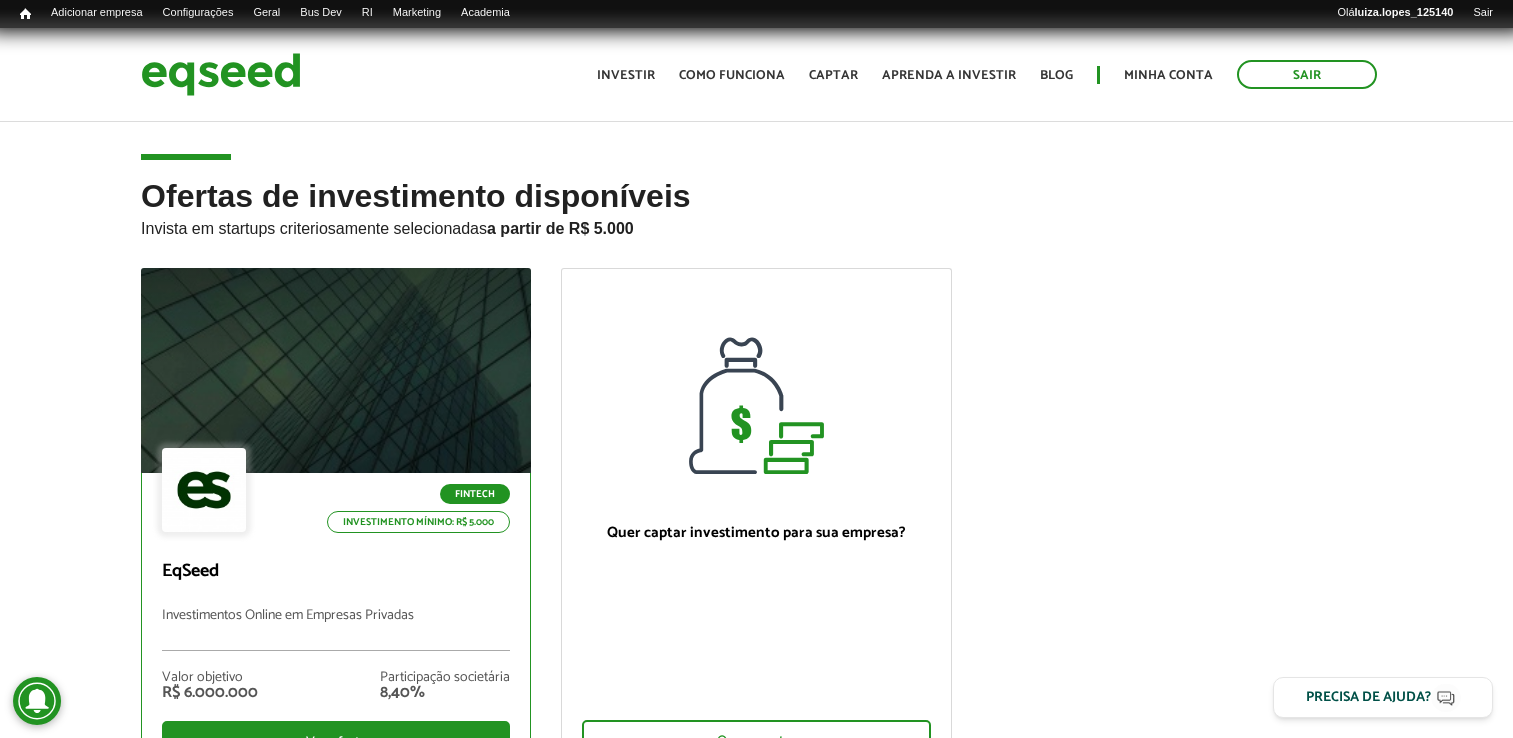 scroll, scrollTop: 0, scrollLeft: 0, axis: both 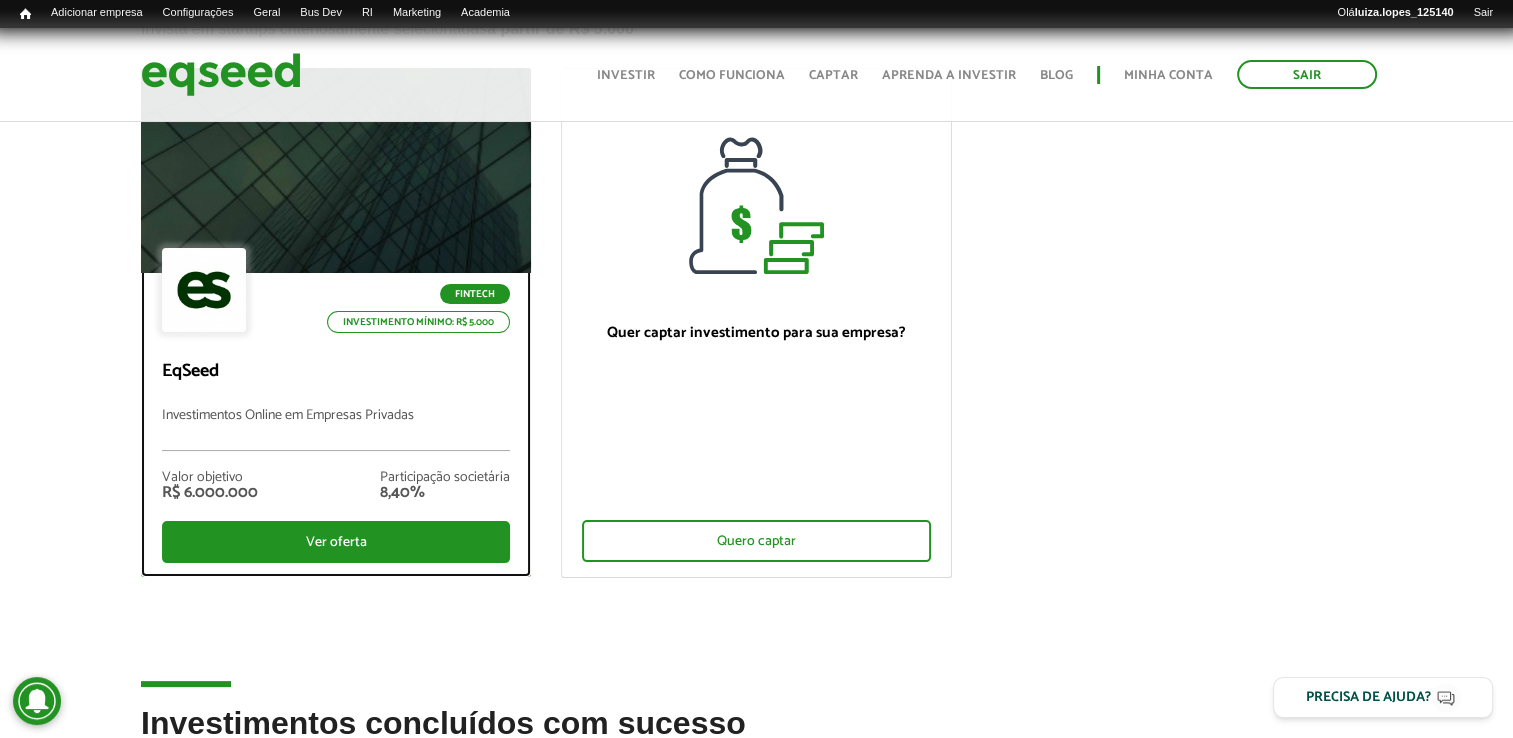 click on "Fintech
Investimento mínimo: R$ 5.000
EqSeed
Investimentos Online em Empresas Privadas
Valor objetivo
R$ 6.000.000
Participação societária
8,40%
Ver oferta" at bounding box center (336, 424) 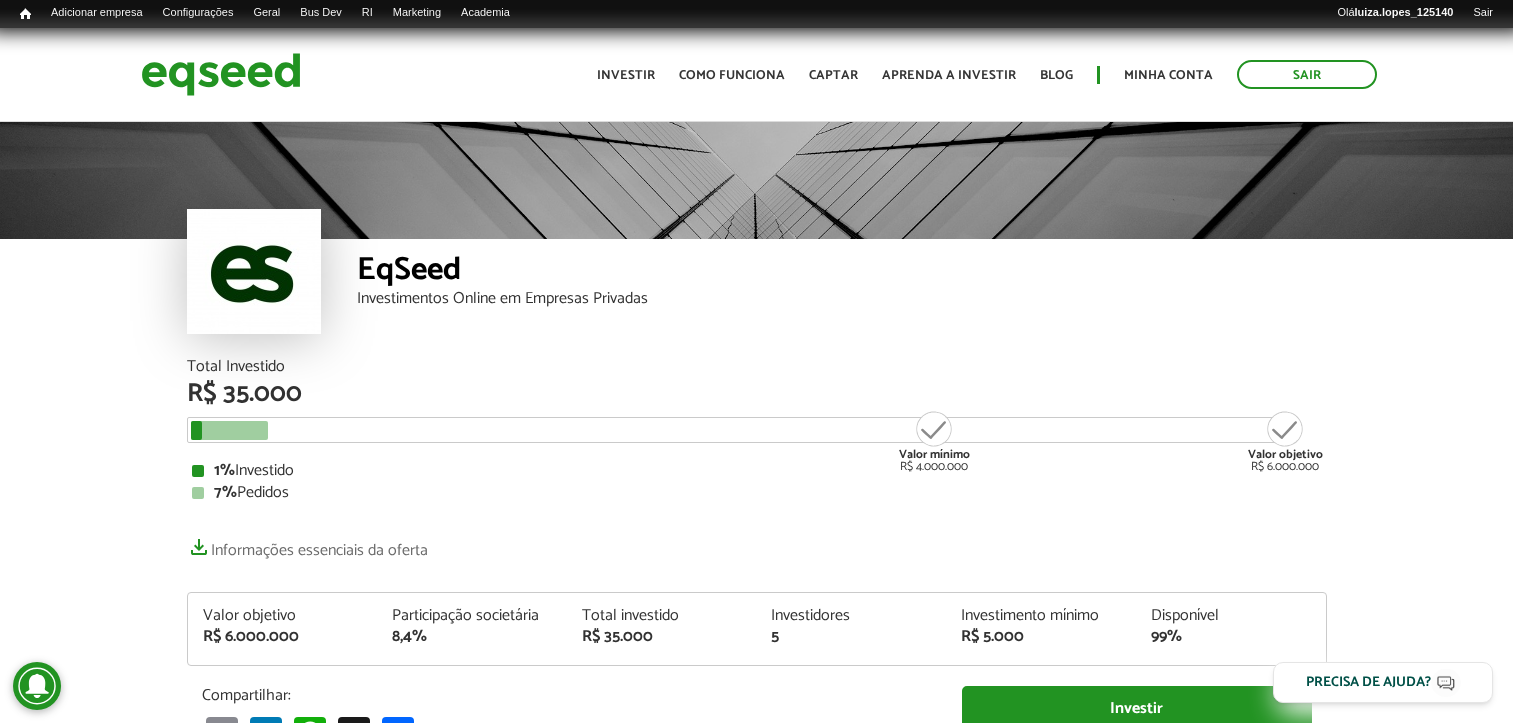 scroll, scrollTop: 0, scrollLeft: 0, axis: both 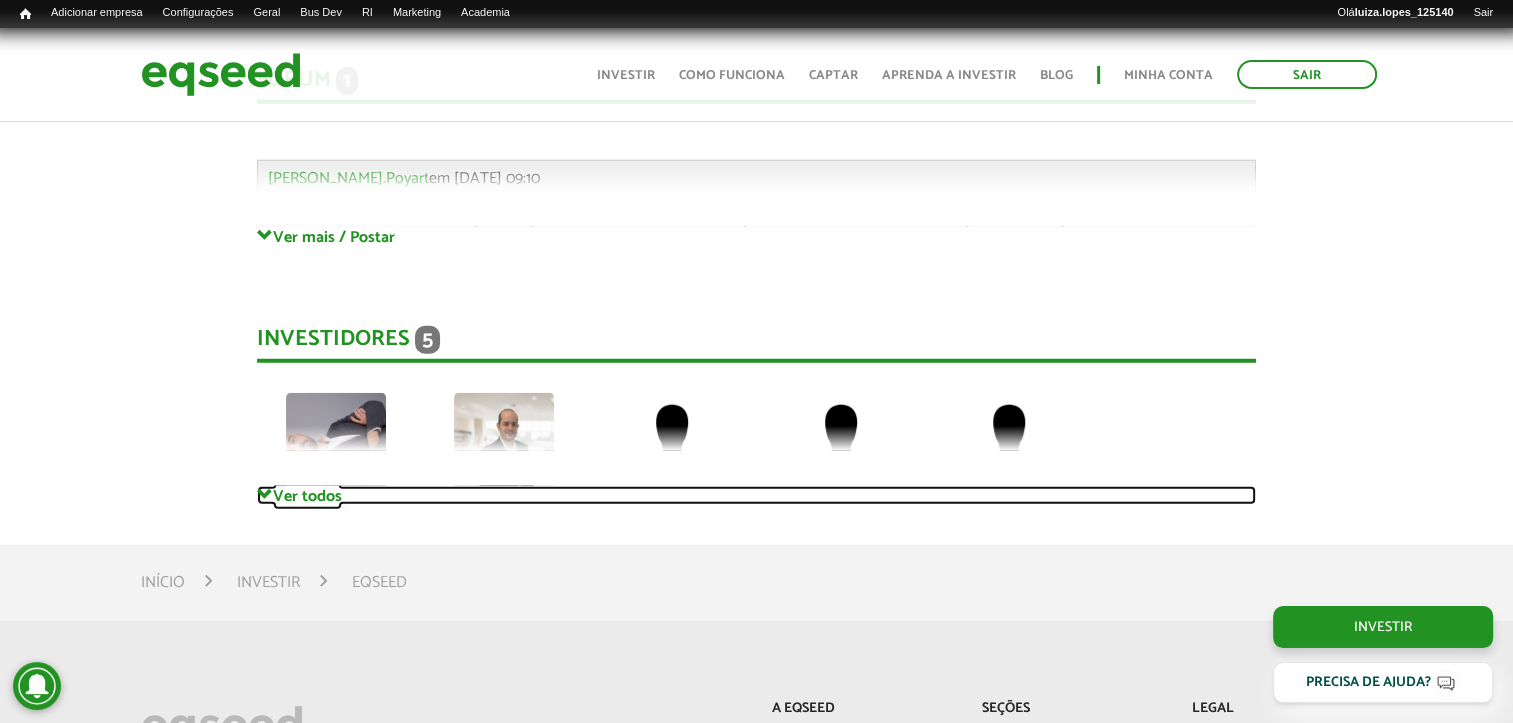click on "Ver todos" at bounding box center [756, 495] 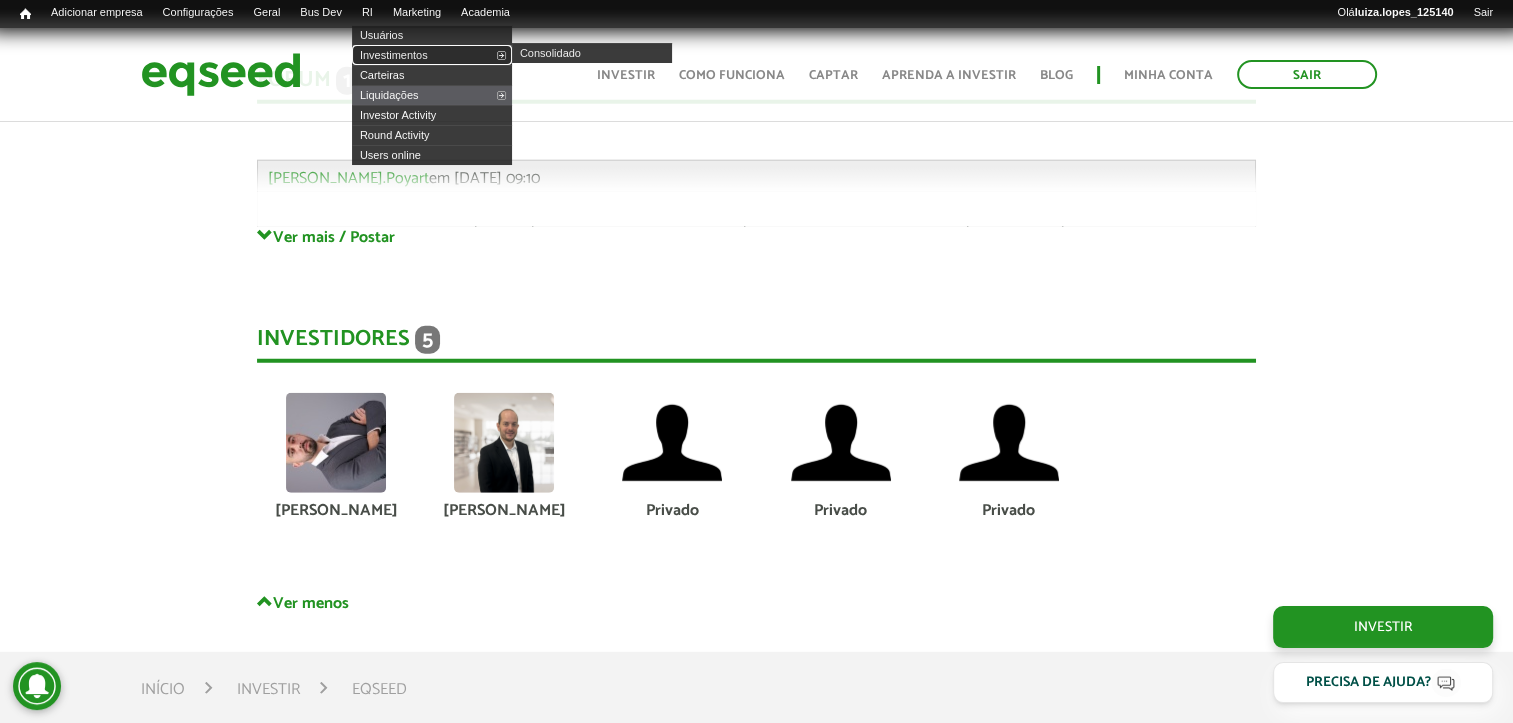 click on "Investimentos" at bounding box center (432, 55) 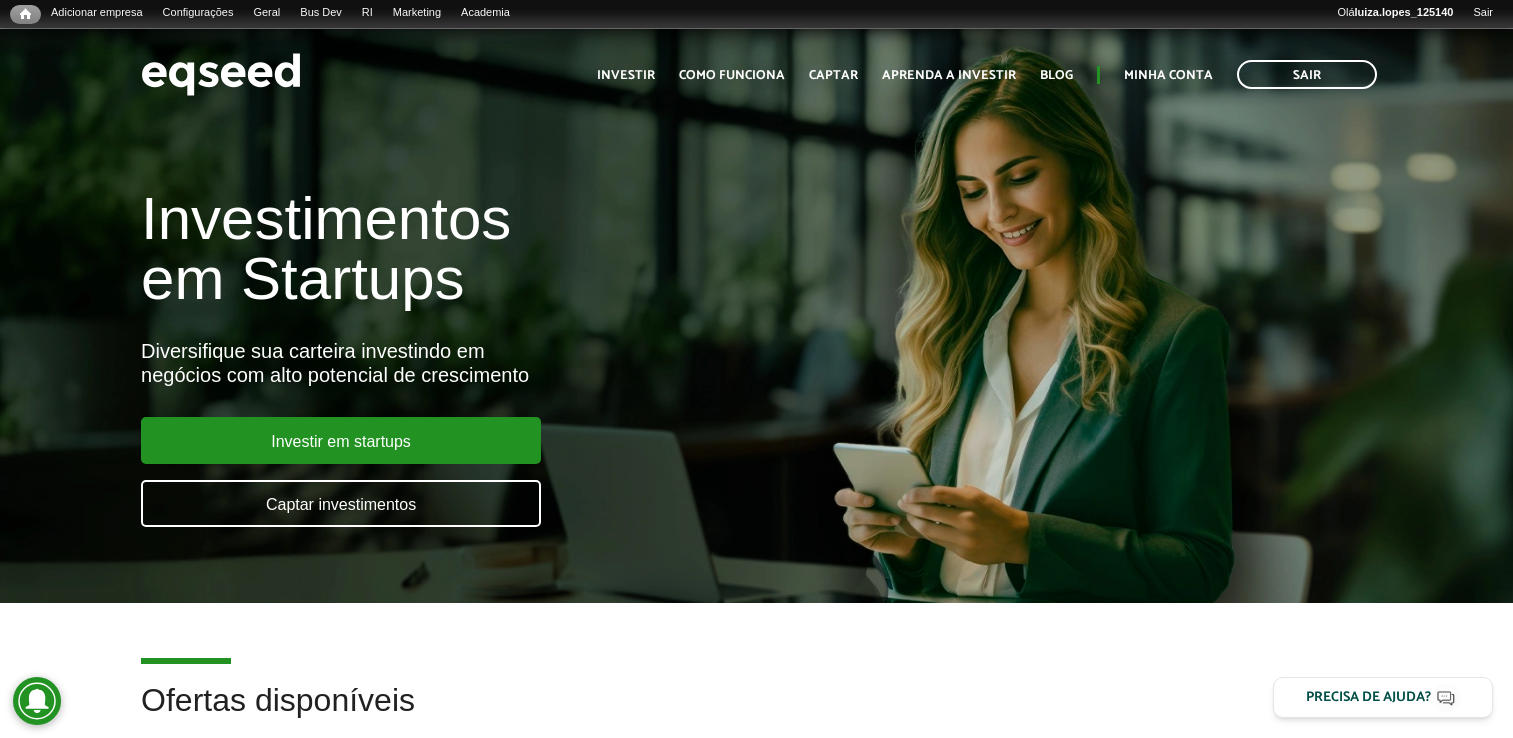 scroll, scrollTop: 0, scrollLeft: 0, axis: both 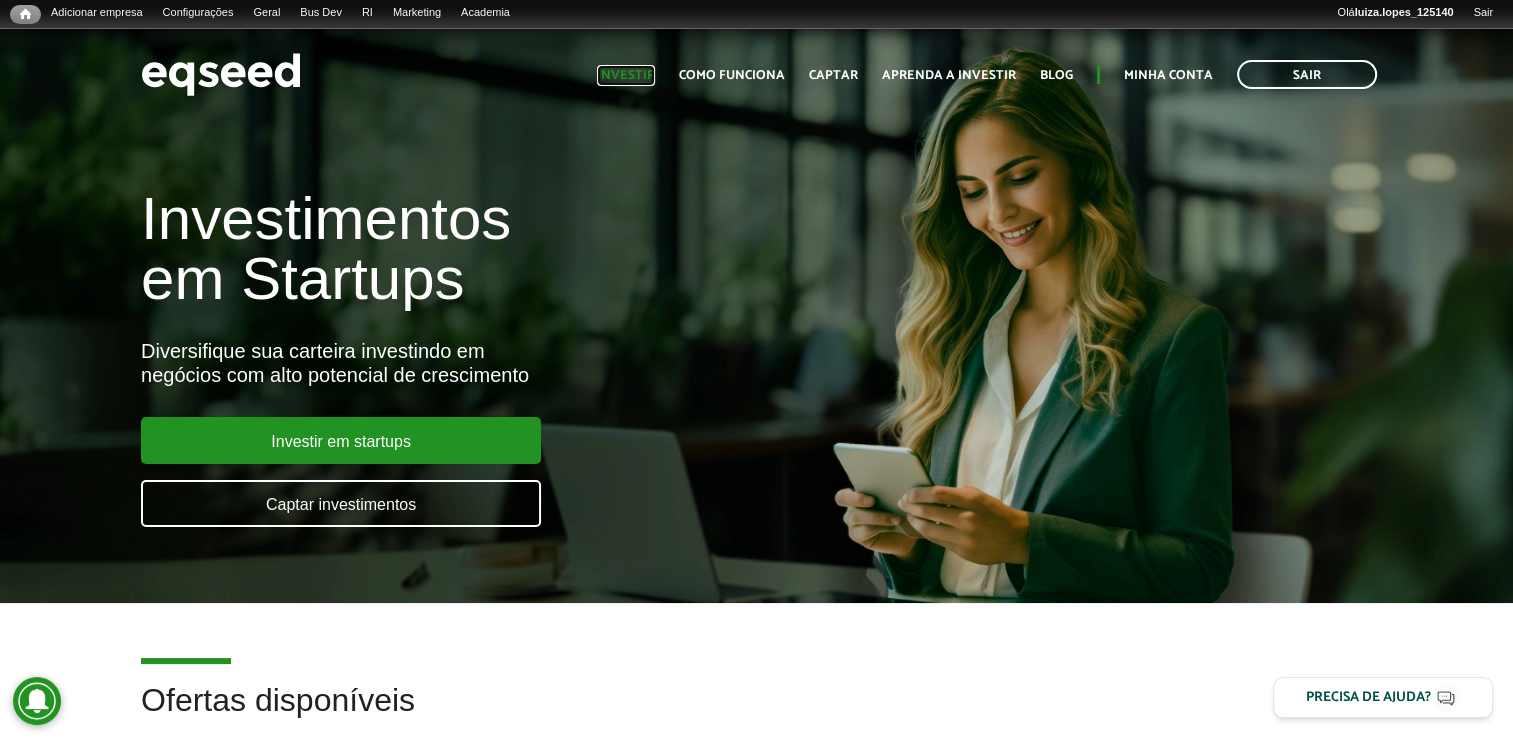 click on "Investir" at bounding box center (626, 75) 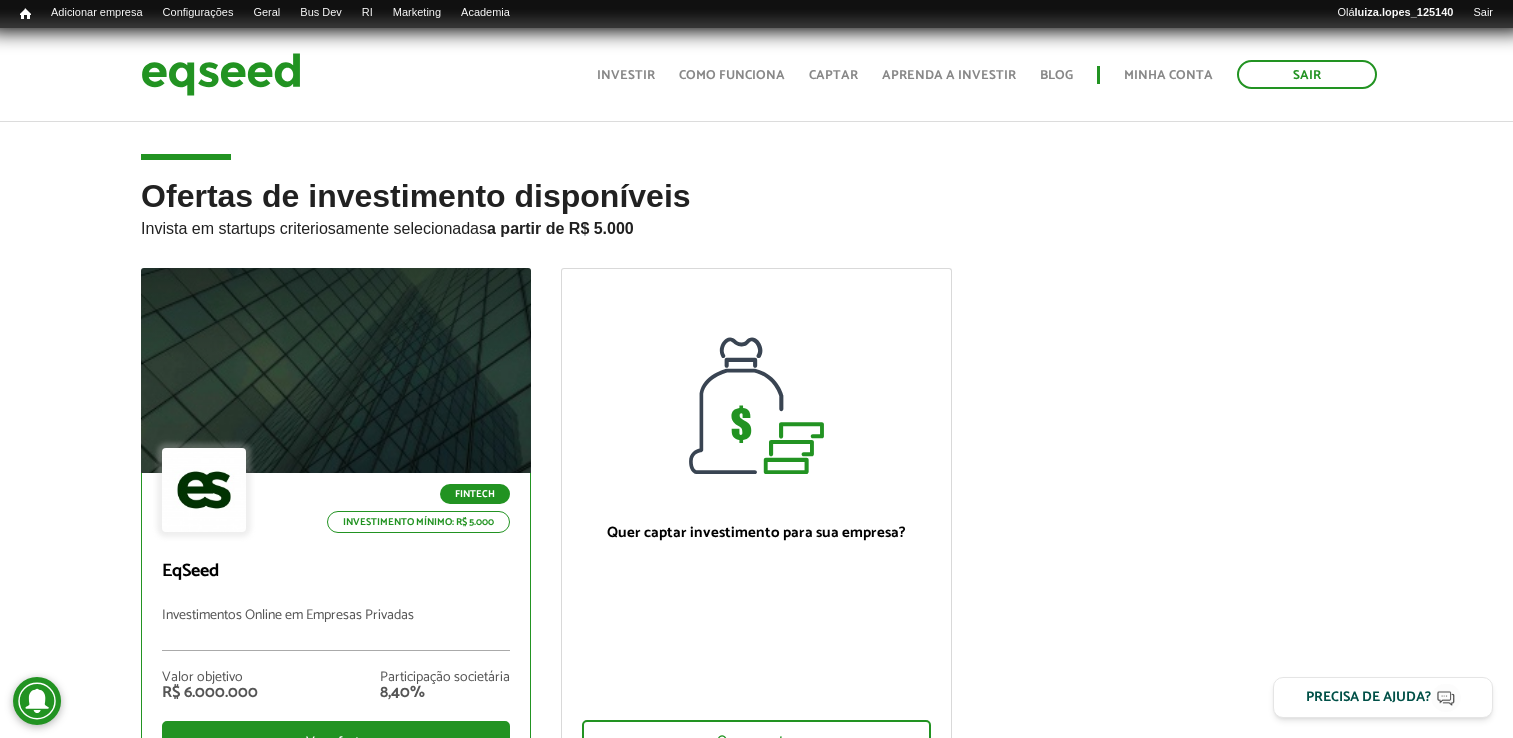 scroll, scrollTop: 200, scrollLeft: 0, axis: vertical 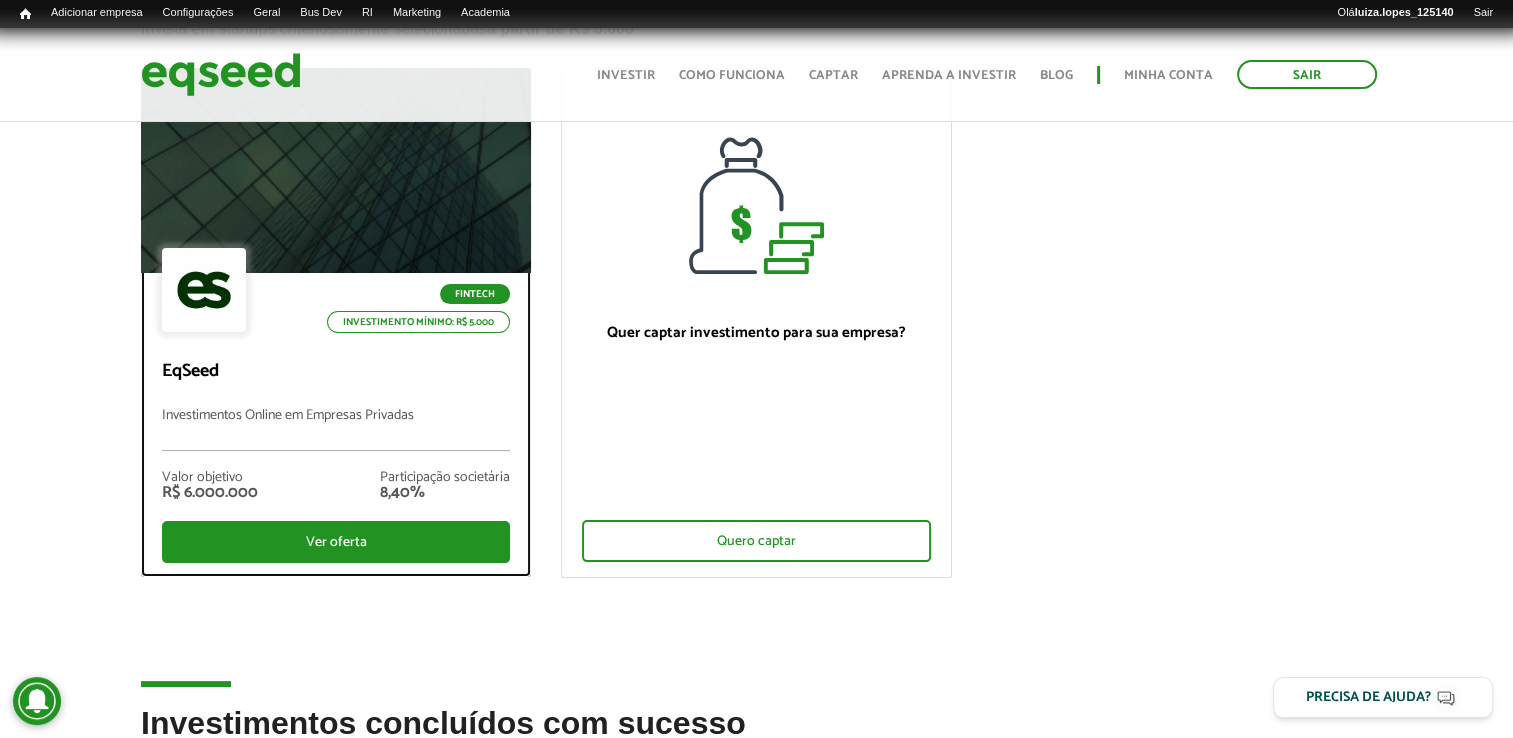 click on "Fintech
Investimento mínimo: R$ 5.000
EqSeed
Investimentos Online em Empresas Privadas
Valor objetivo
R$ 6.000.000
Participação societária
8,40%
Ver oferta" at bounding box center [336, 424] 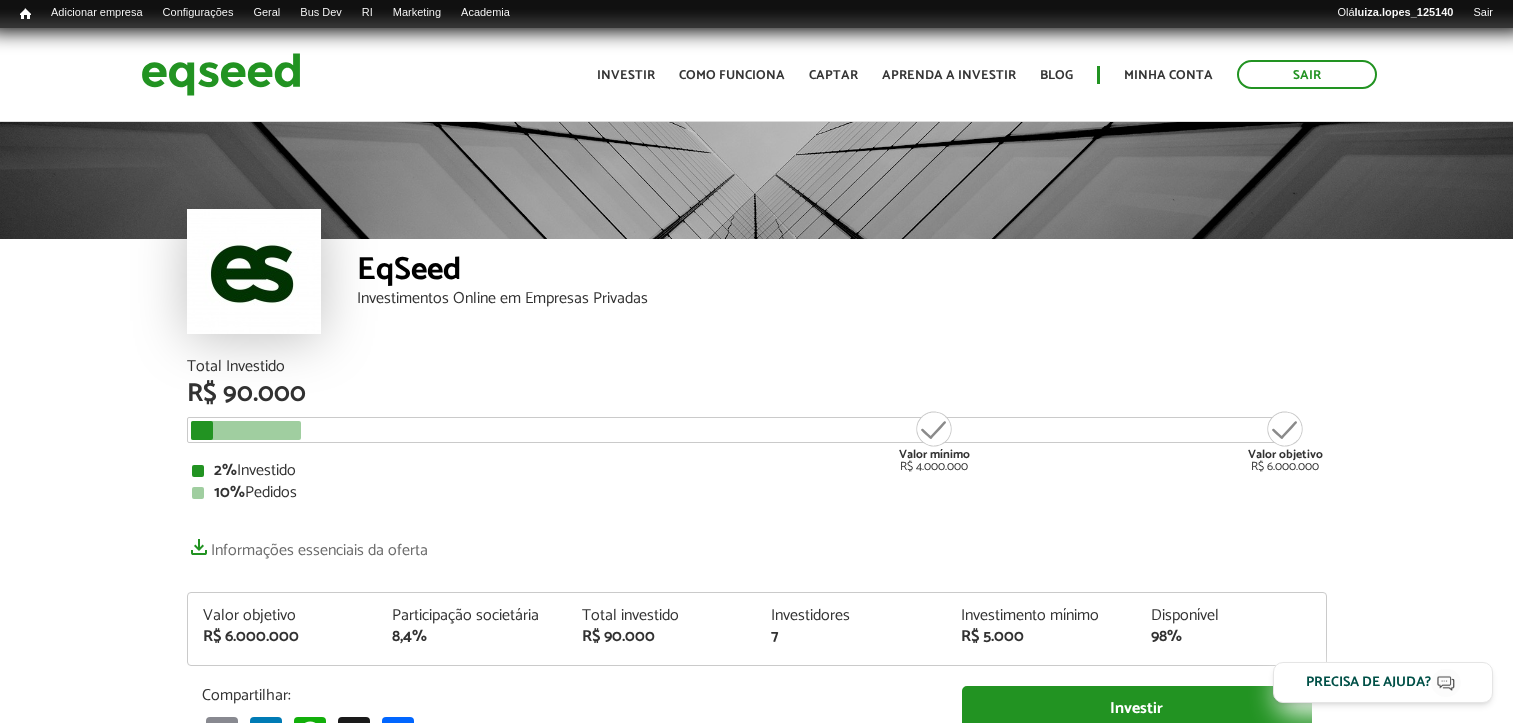 scroll, scrollTop: 0, scrollLeft: 0, axis: both 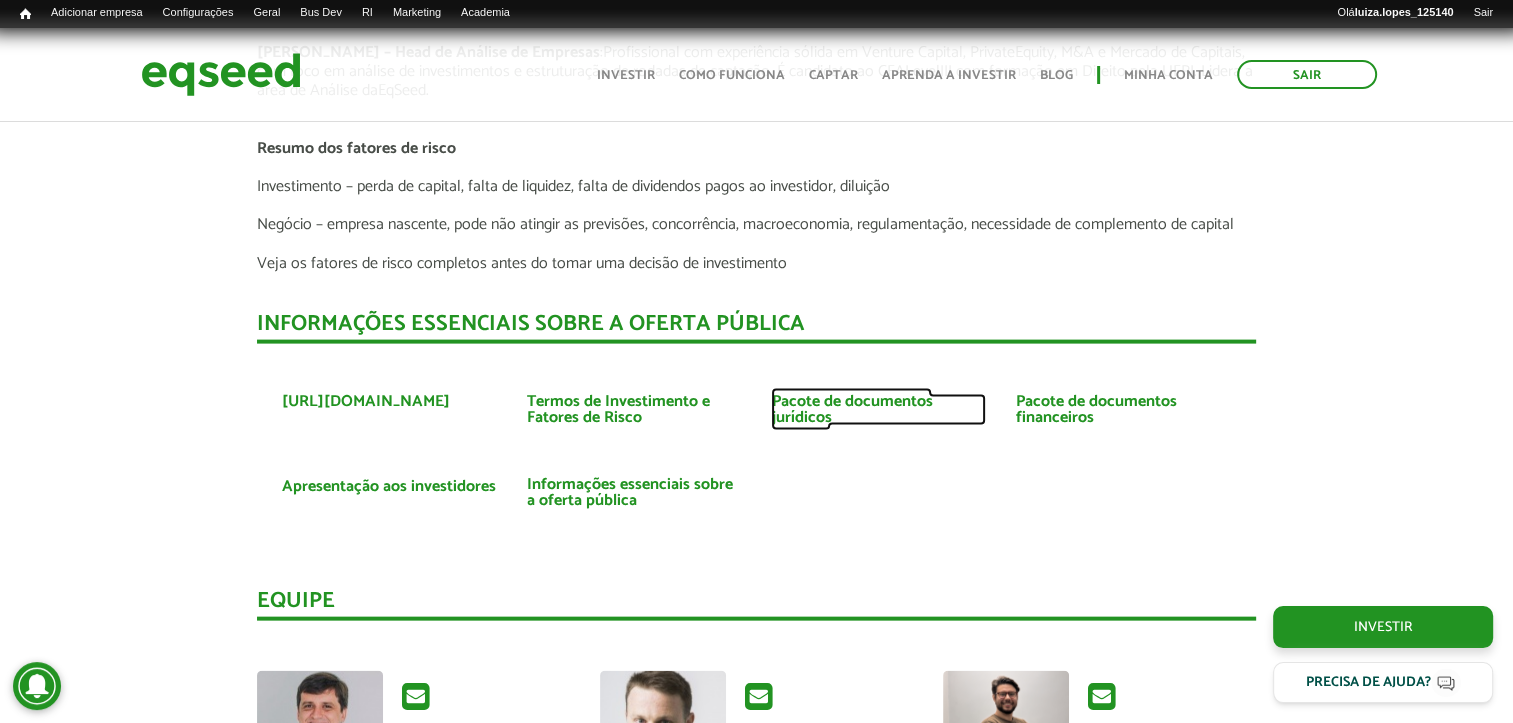 click on "Pacote de documentos jurídicos" at bounding box center [878, 410] 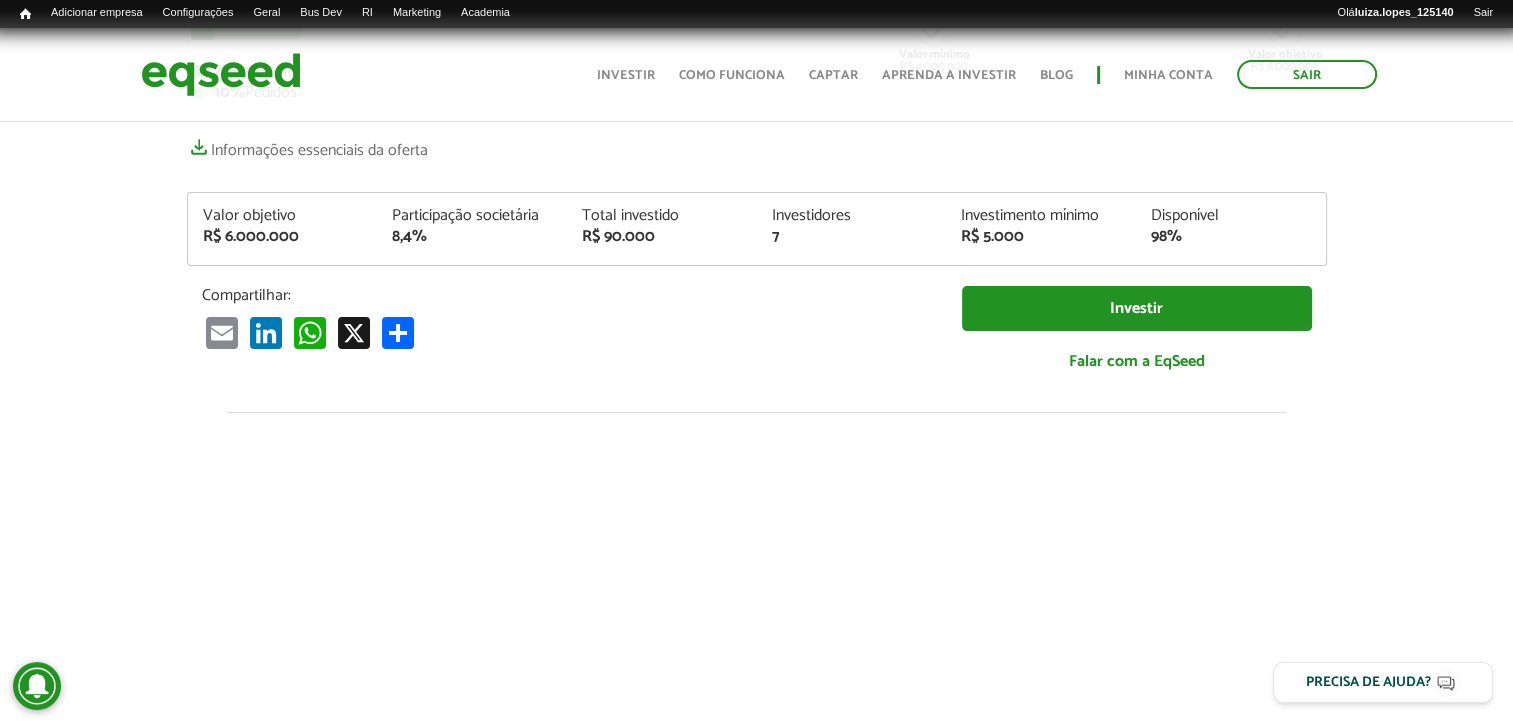 scroll, scrollTop: 0, scrollLeft: 0, axis: both 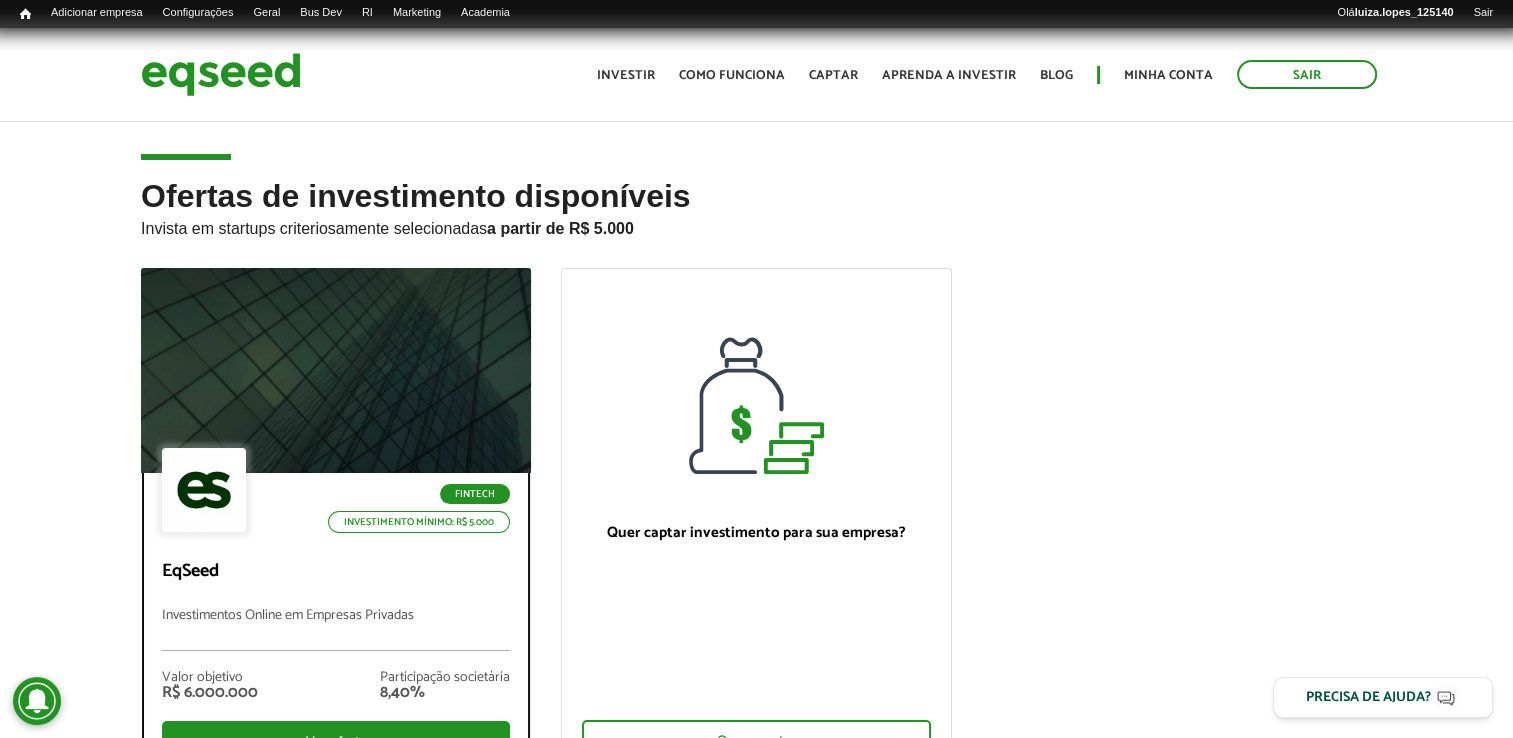 click on "Investimentos Online em Empresas Privadas" at bounding box center (336, 629) 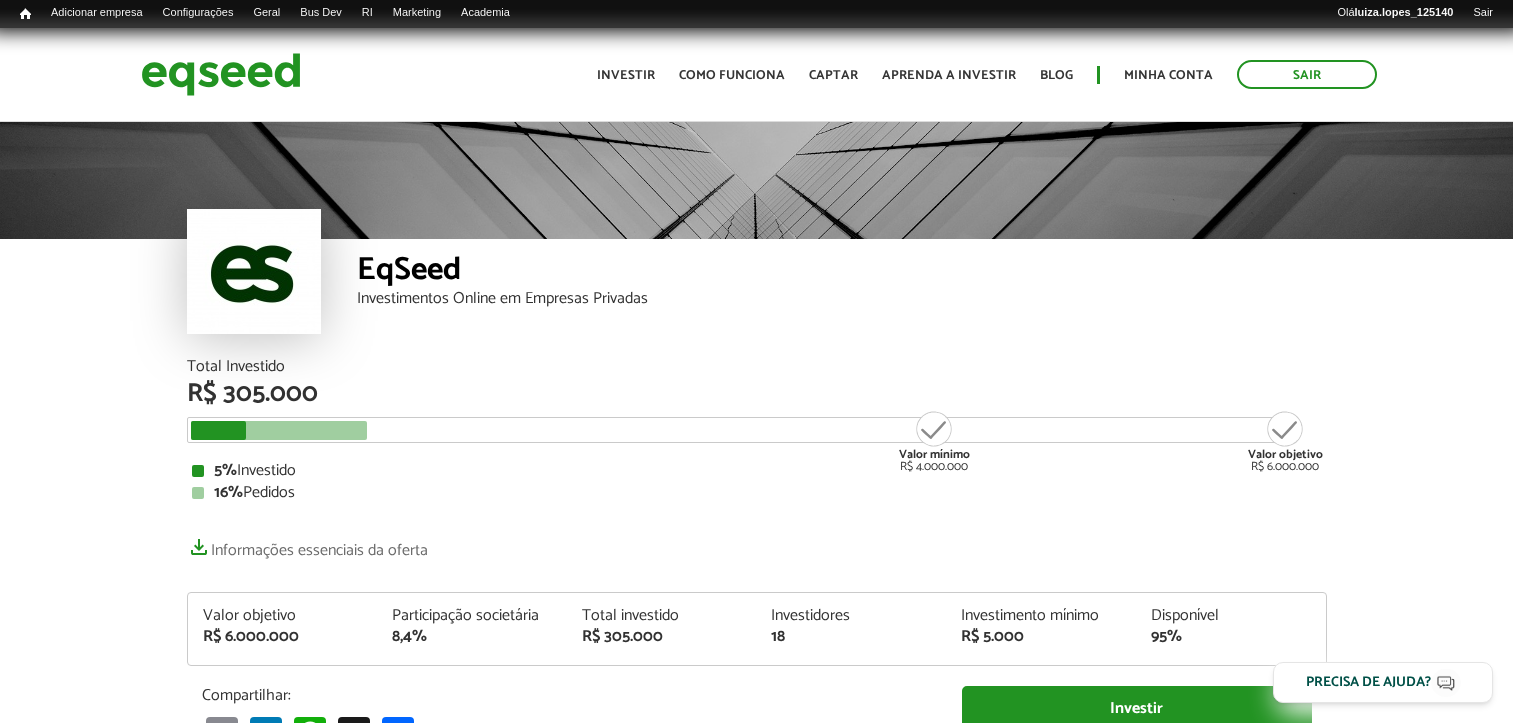 scroll, scrollTop: 0, scrollLeft: 0, axis: both 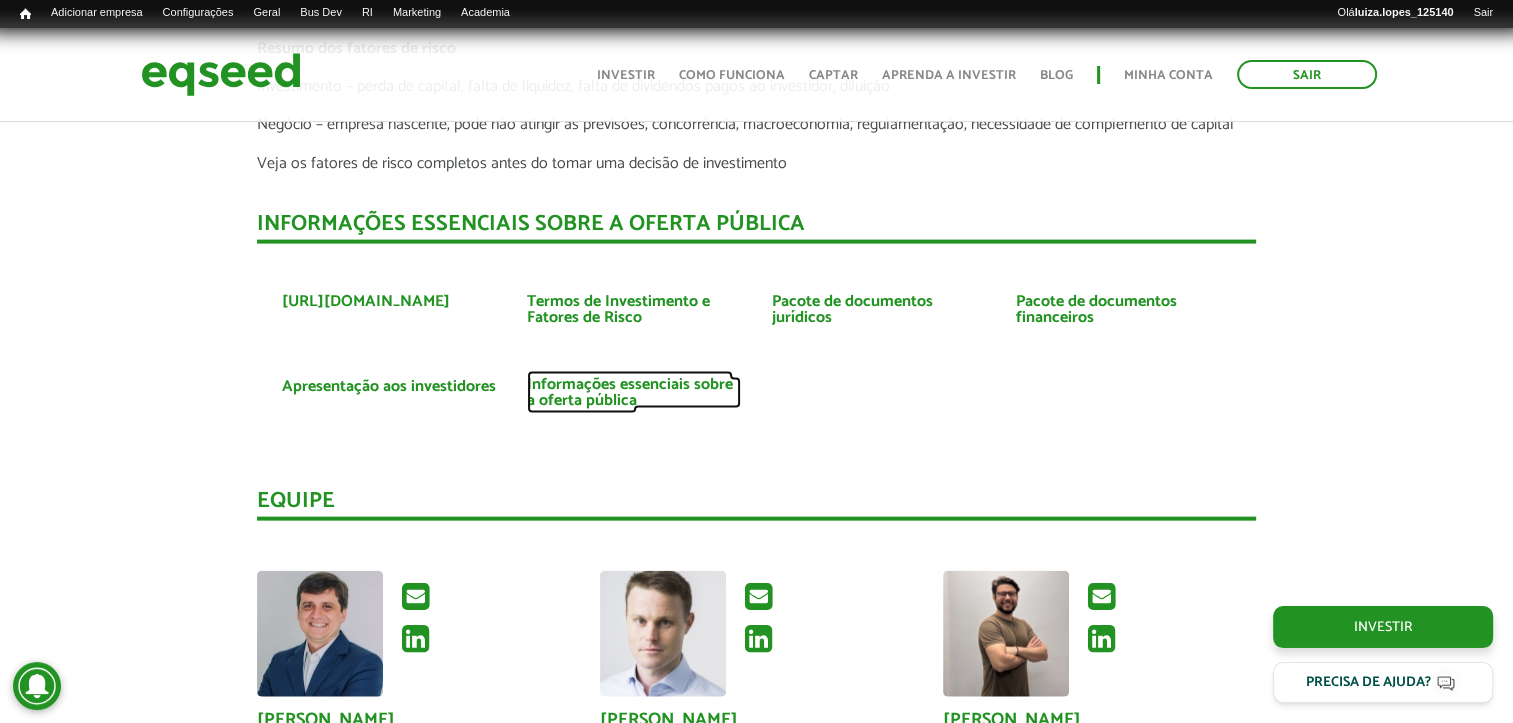 click on "Informações essenciais sobre a oferta pública" at bounding box center (634, 393) 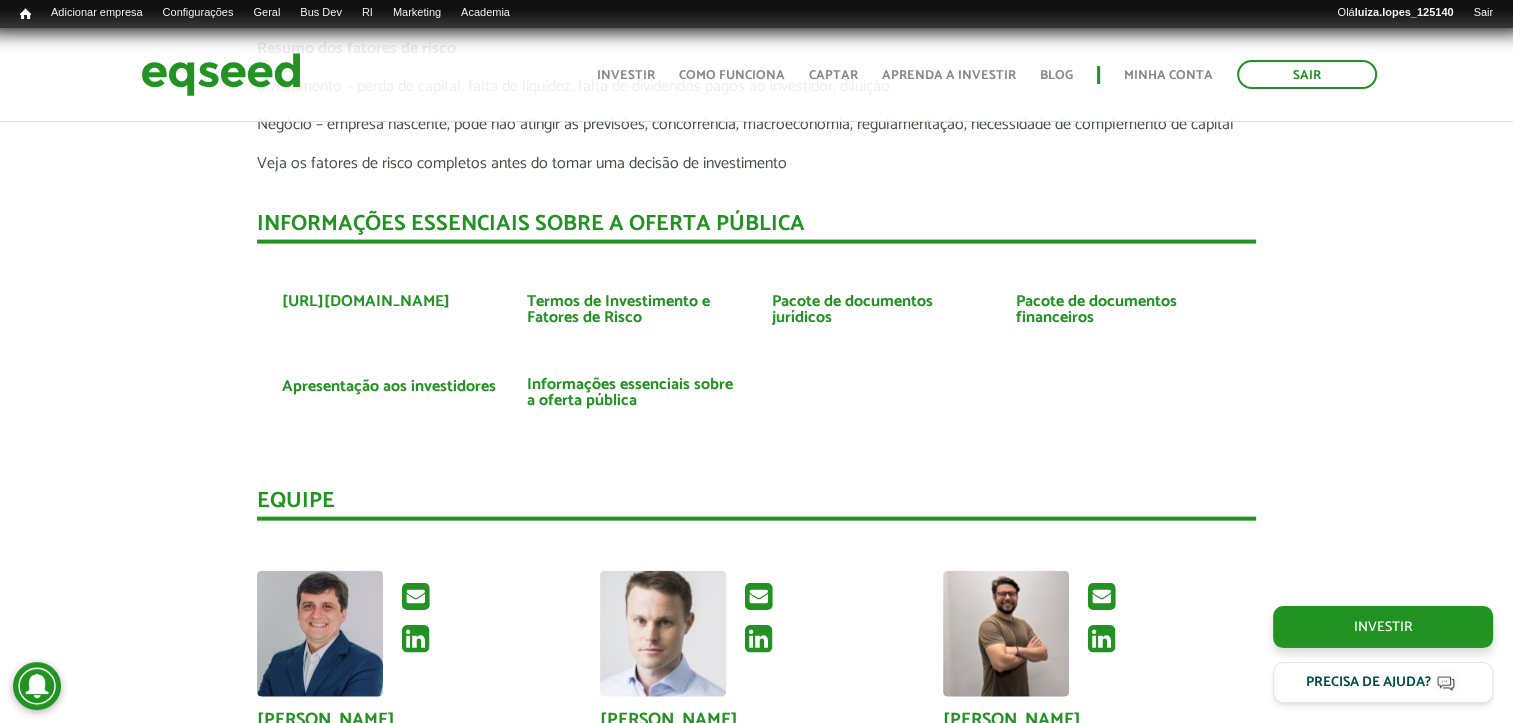 click on "Apresentação aos investidores
BAIXAR APRESENTAÇÃO
[GEOGRAPHIC_DATA]
EqSeed -  Investimentos Online em Empresas Privadas
O Negócio
A  EqSeed   é  uma  plataforma de investime ntos  online   que   conecta investidores  do [GEOGRAPHIC_DATA] inteiro  a startups criteriosamente selecionadas   em  rodadas de investimento de até R$15 milhões.
Por meio da nossa  plataforma, milhares de investidores constr oem  um portfólio diversificado  com  startups criteriosamente selecionadas  n um ambiente digital, seguro e regulado pela CVM (Comissão de Valores Mobiliários) ,  modernizando sua  estratégia de  alocação  patrimonial  com uma classe de ativos  ," at bounding box center [756, -585] 